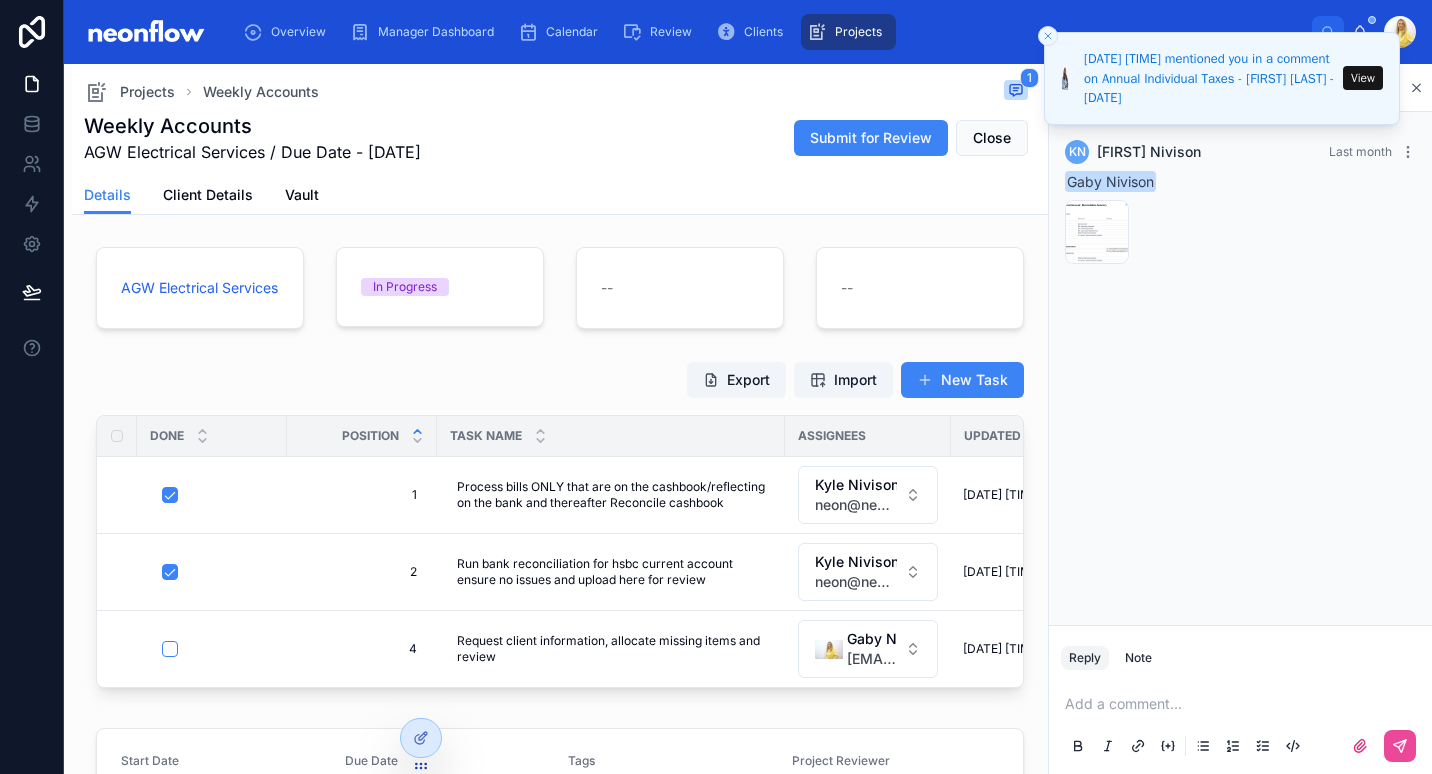 scroll, scrollTop: 0, scrollLeft: 0, axis: both 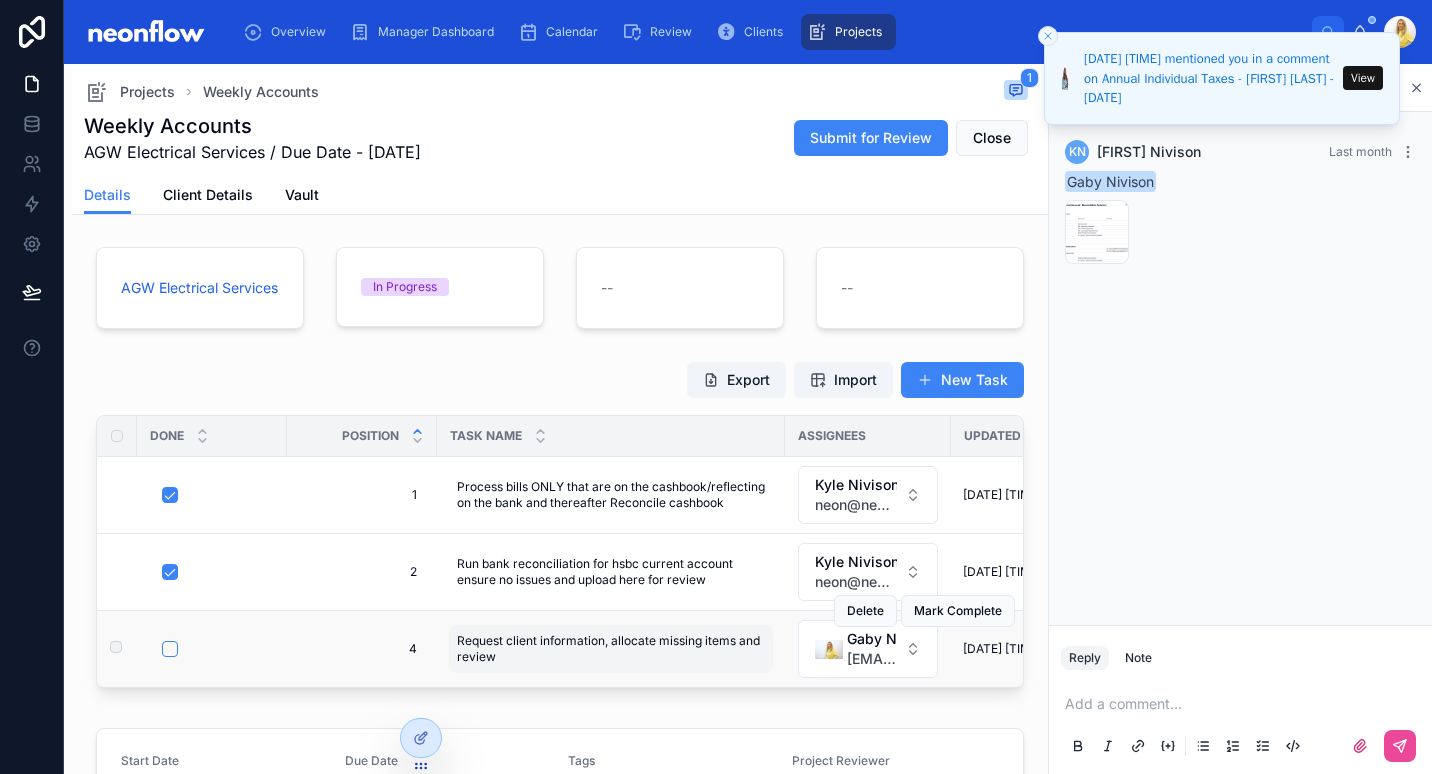 drag, startPoint x: 584, startPoint y: 401, endPoint x: 748, endPoint y: 641, distance: 290.68195 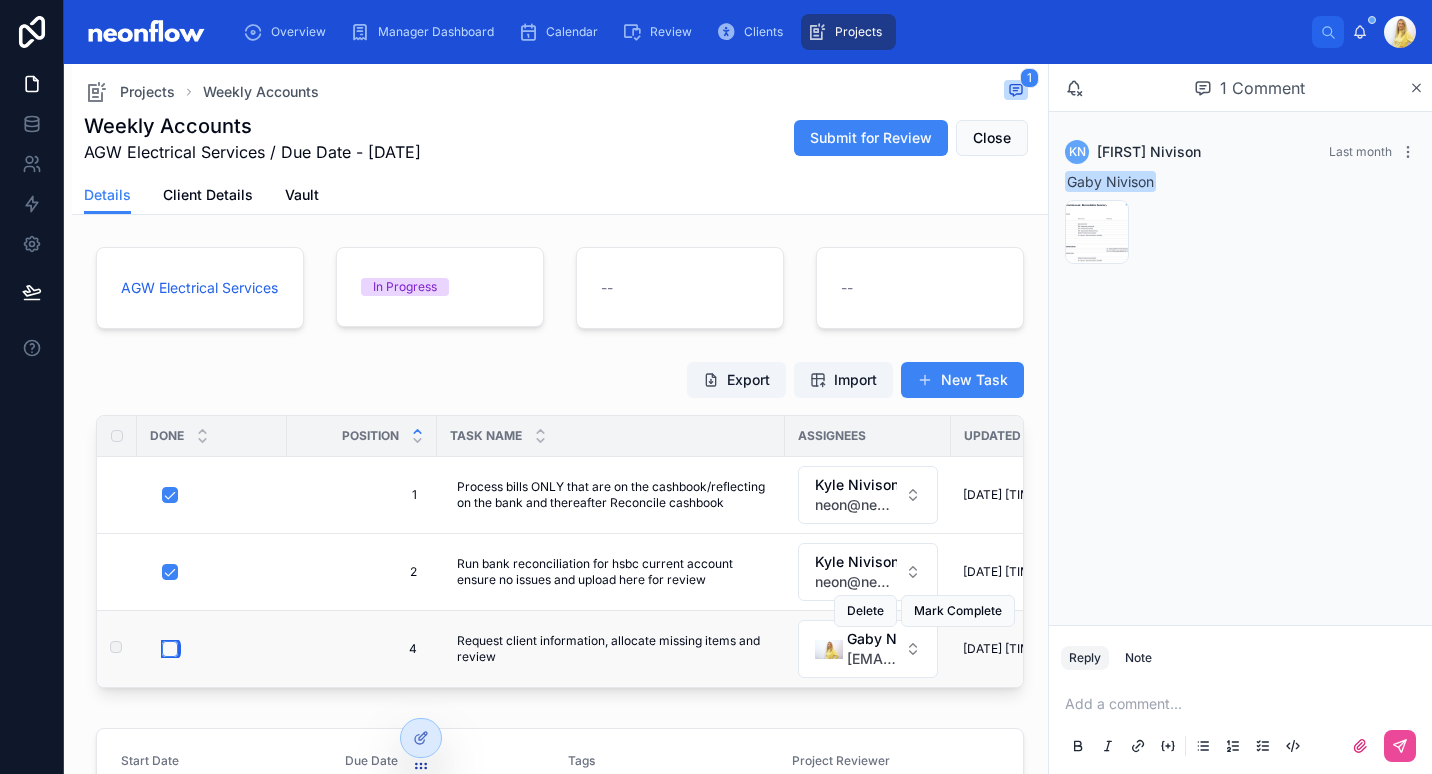 click at bounding box center (170, 649) 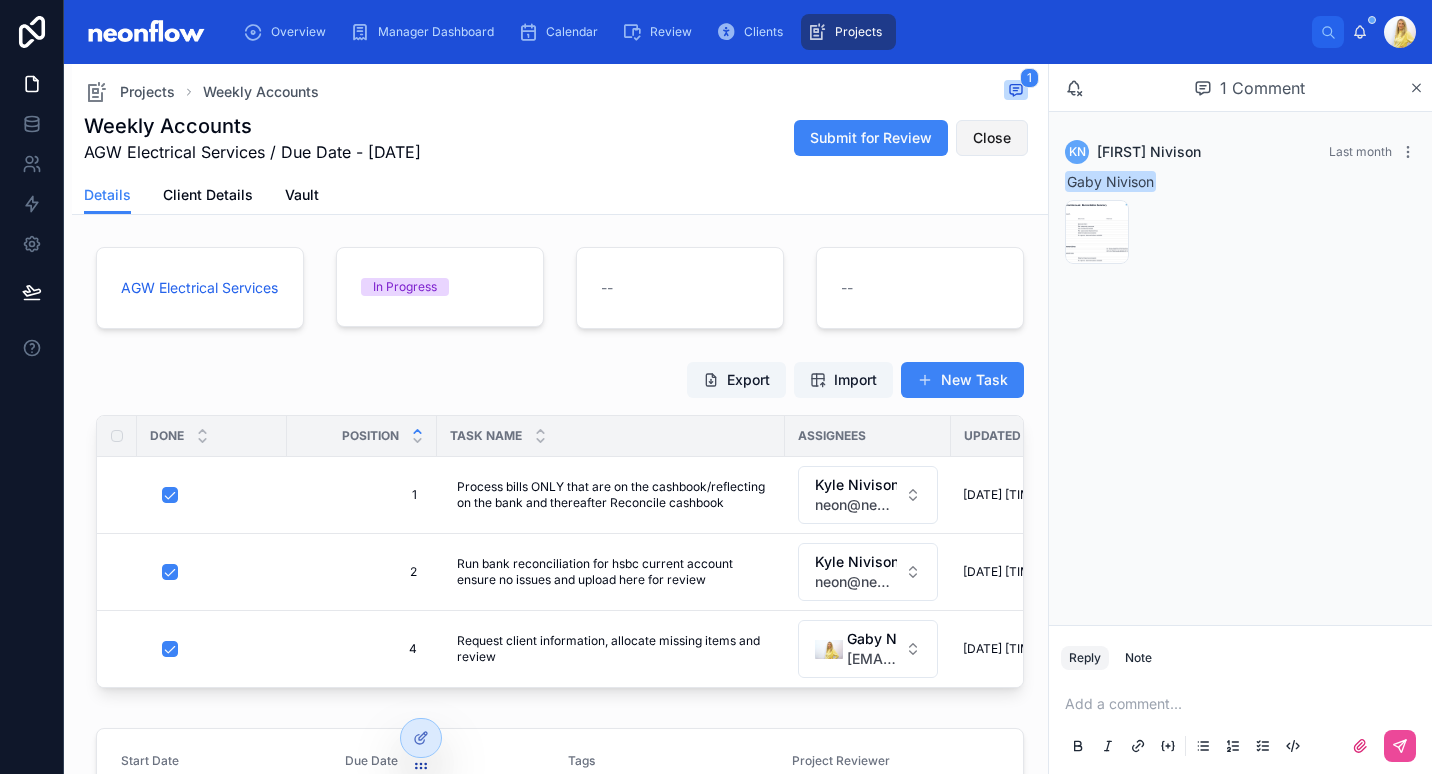 click on "Close" at bounding box center (992, 138) 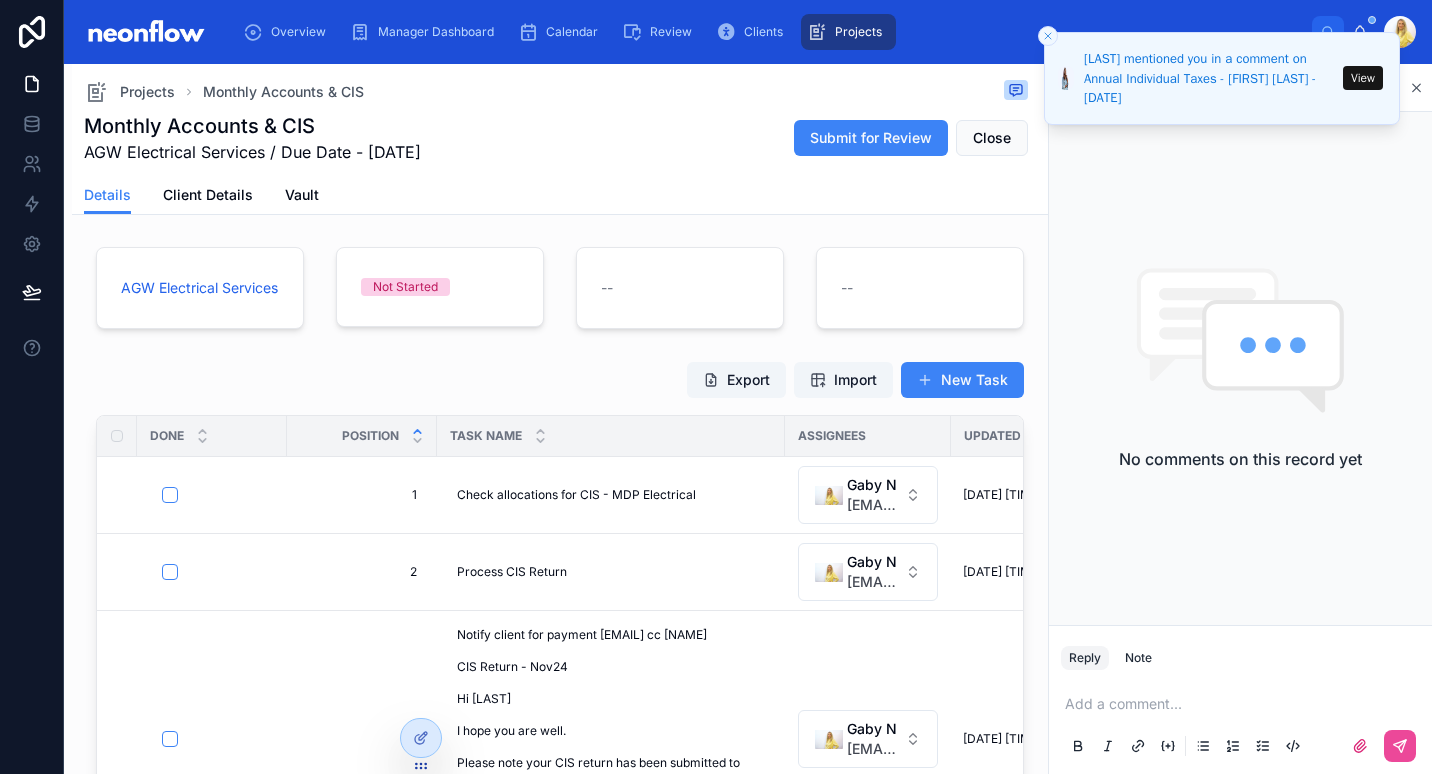 scroll, scrollTop: 0, scrollLeft: 0, axis: both 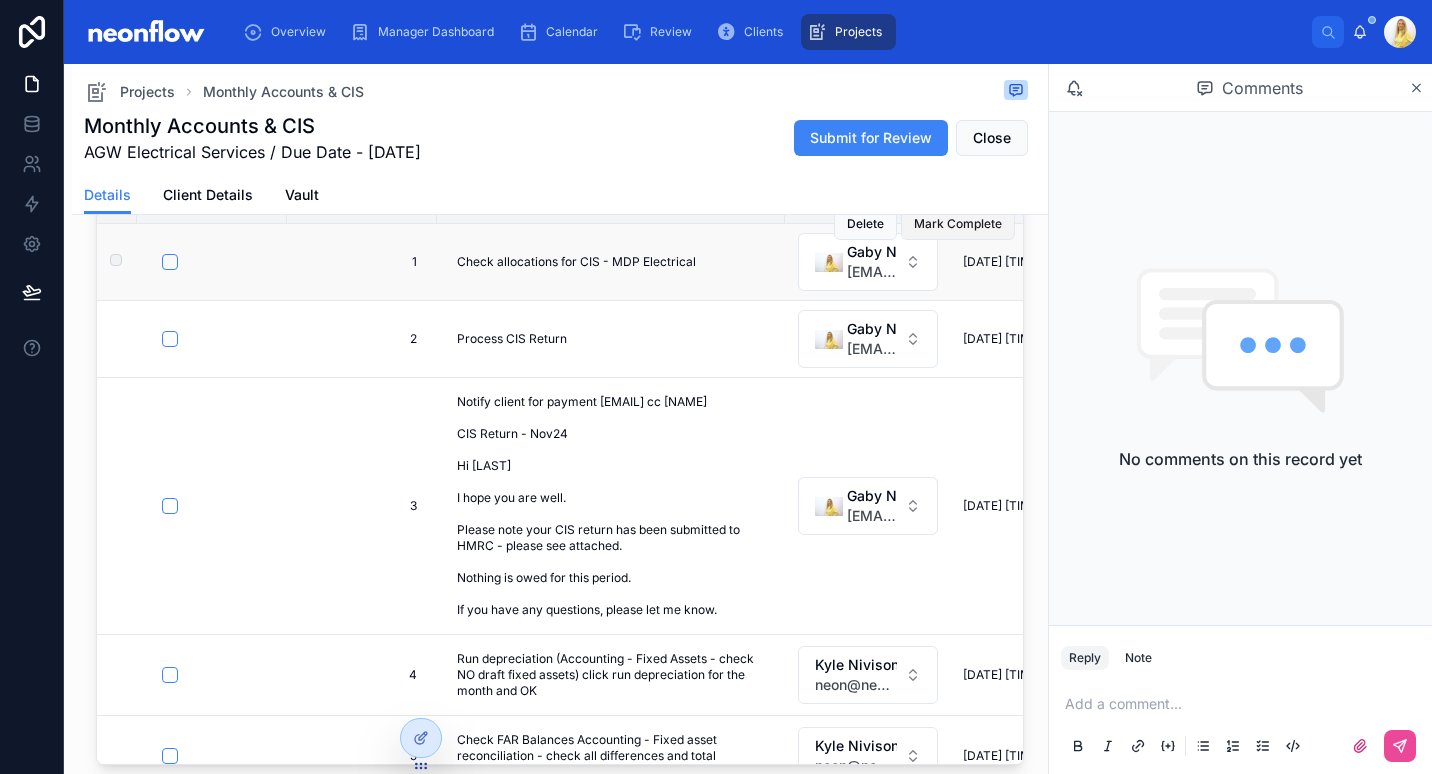 click on "Mark Complete" at bounding box center (958, 224) 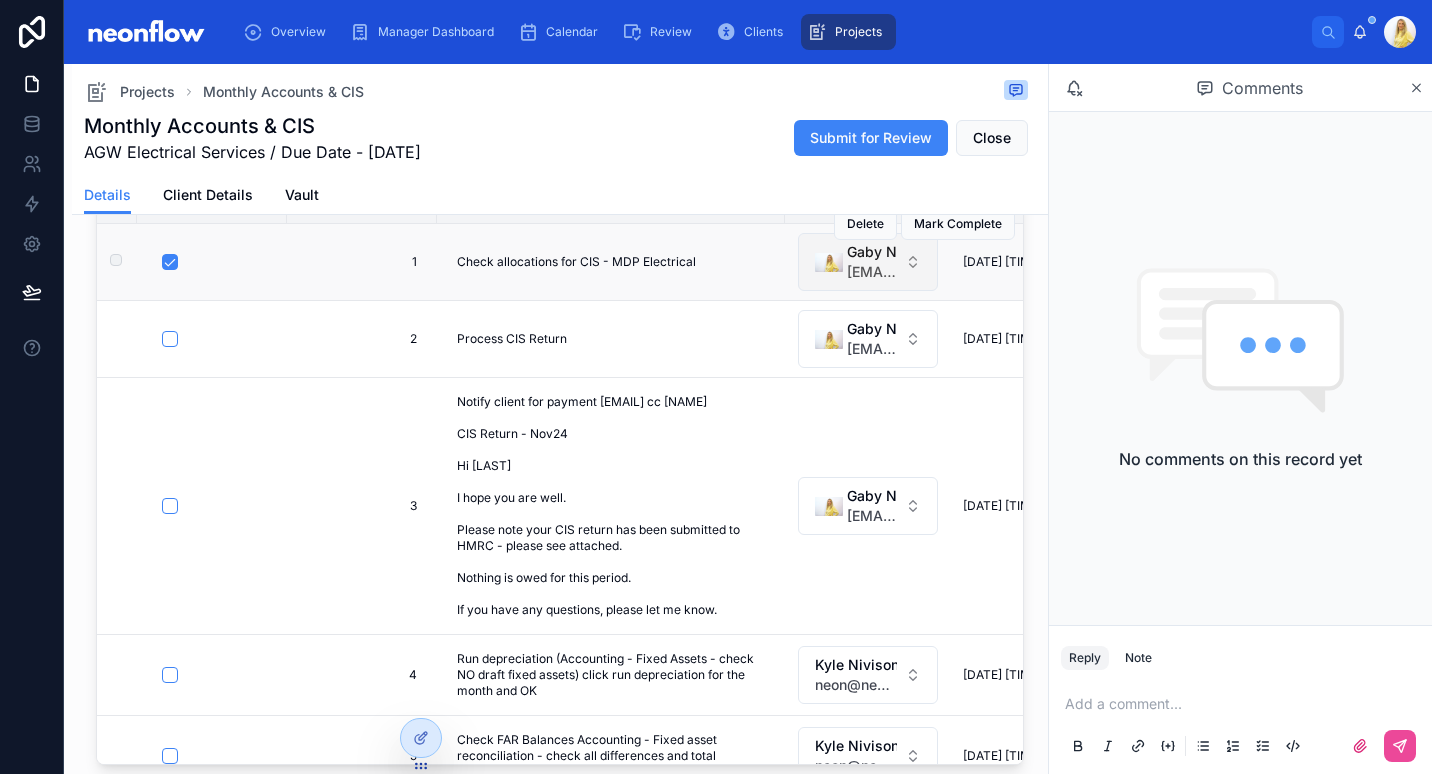 click on "[EMAIL]" at bounding box center (872, 272) 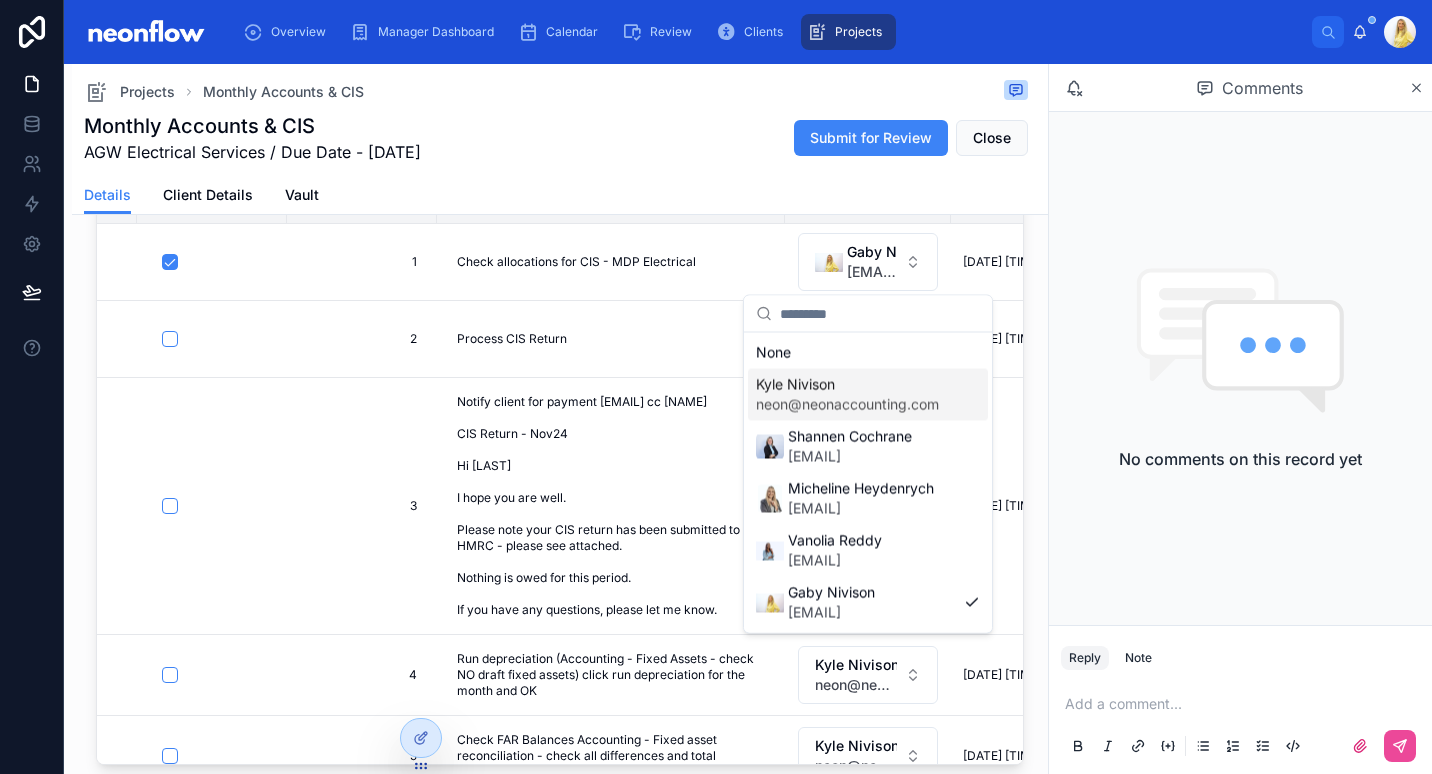 click on "neon@neonaccounting.com" at bounding box center (847, 405) 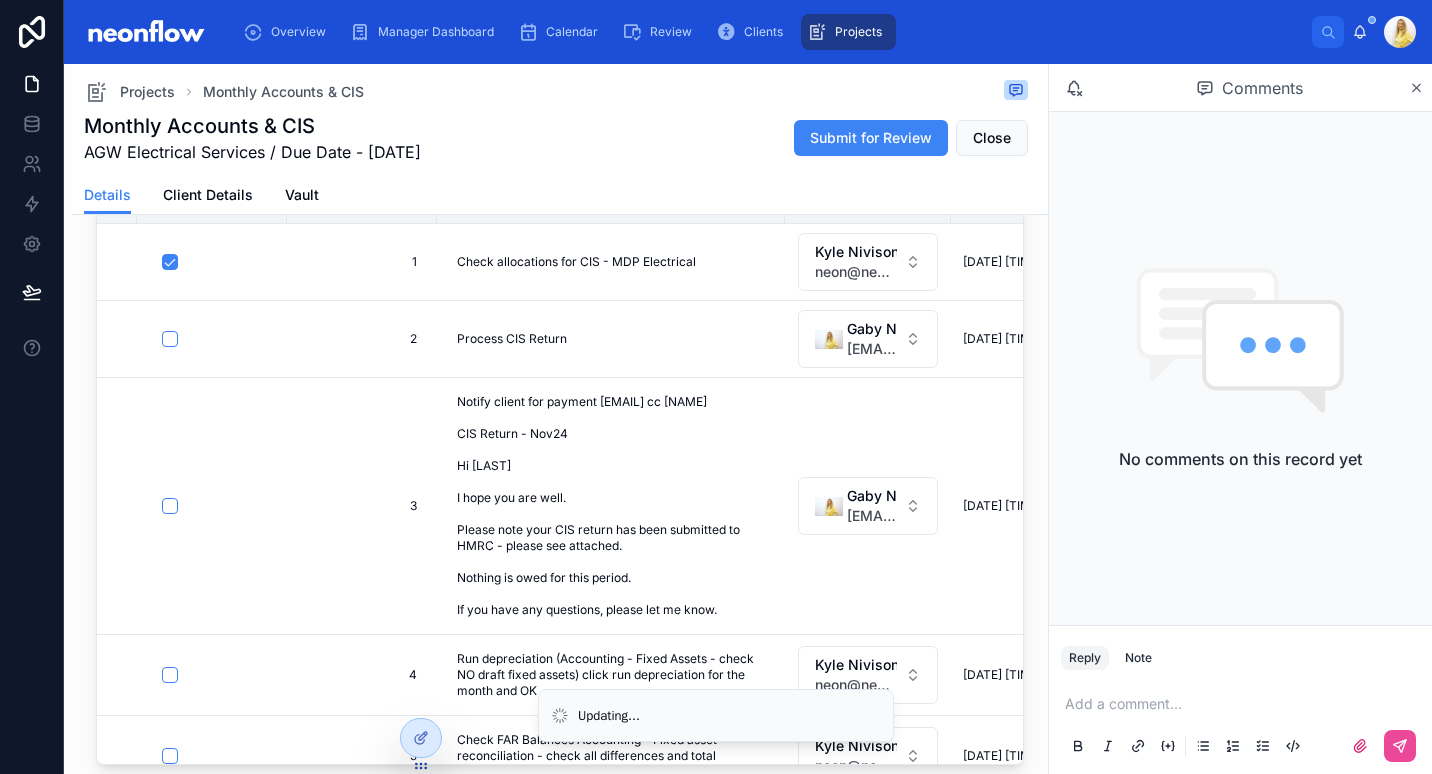 type on "**********" 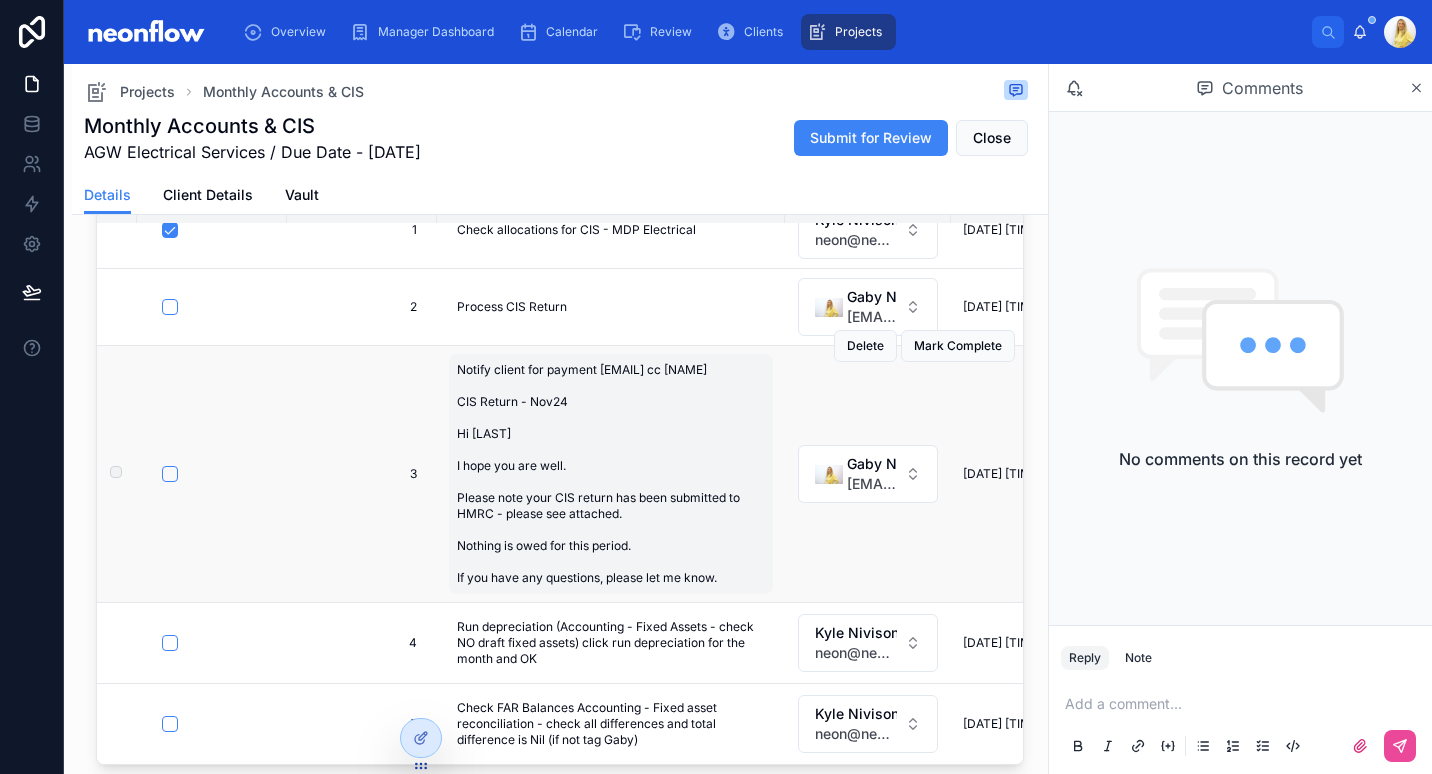 scroll, scrollTop: 0, scrollLeft: 0, axis: both 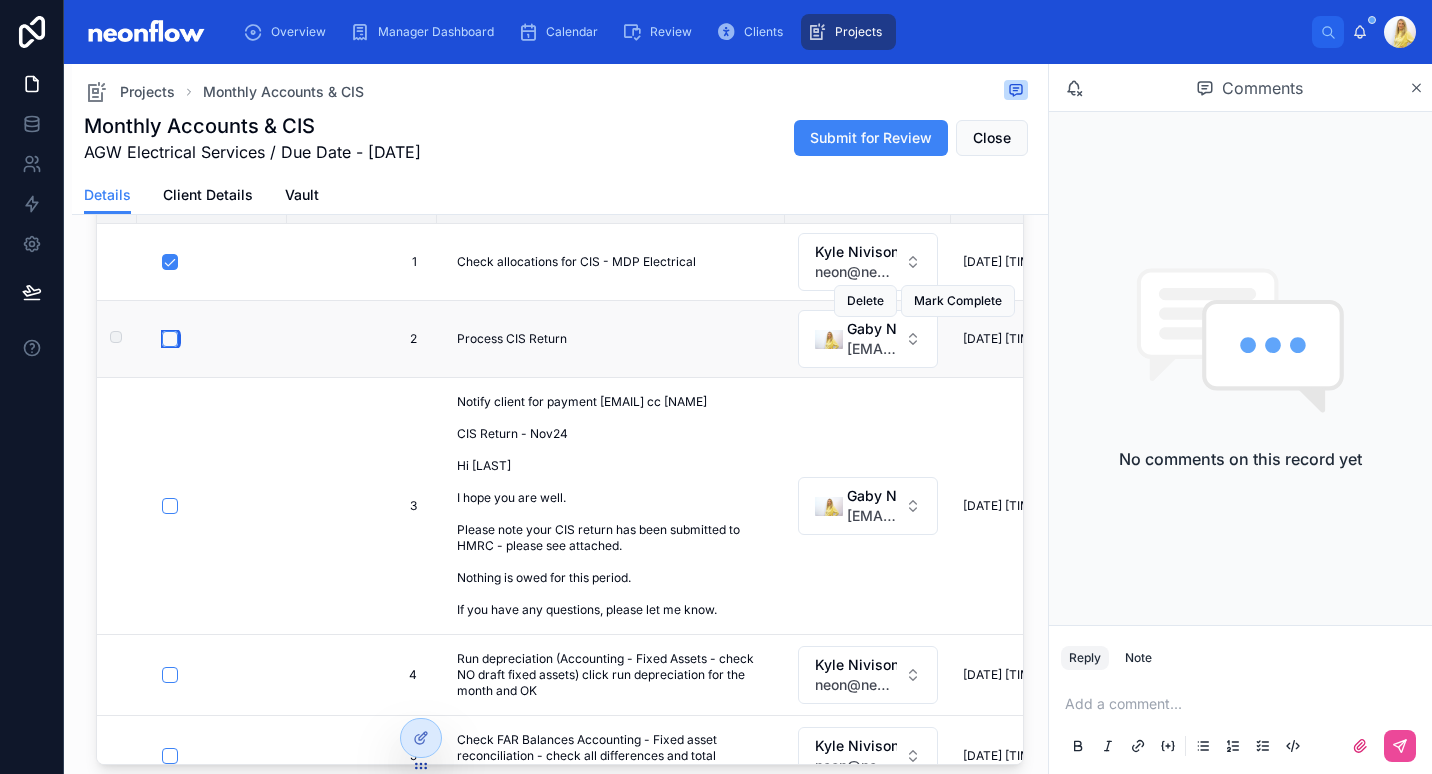 click at bounding box center (170, 339) 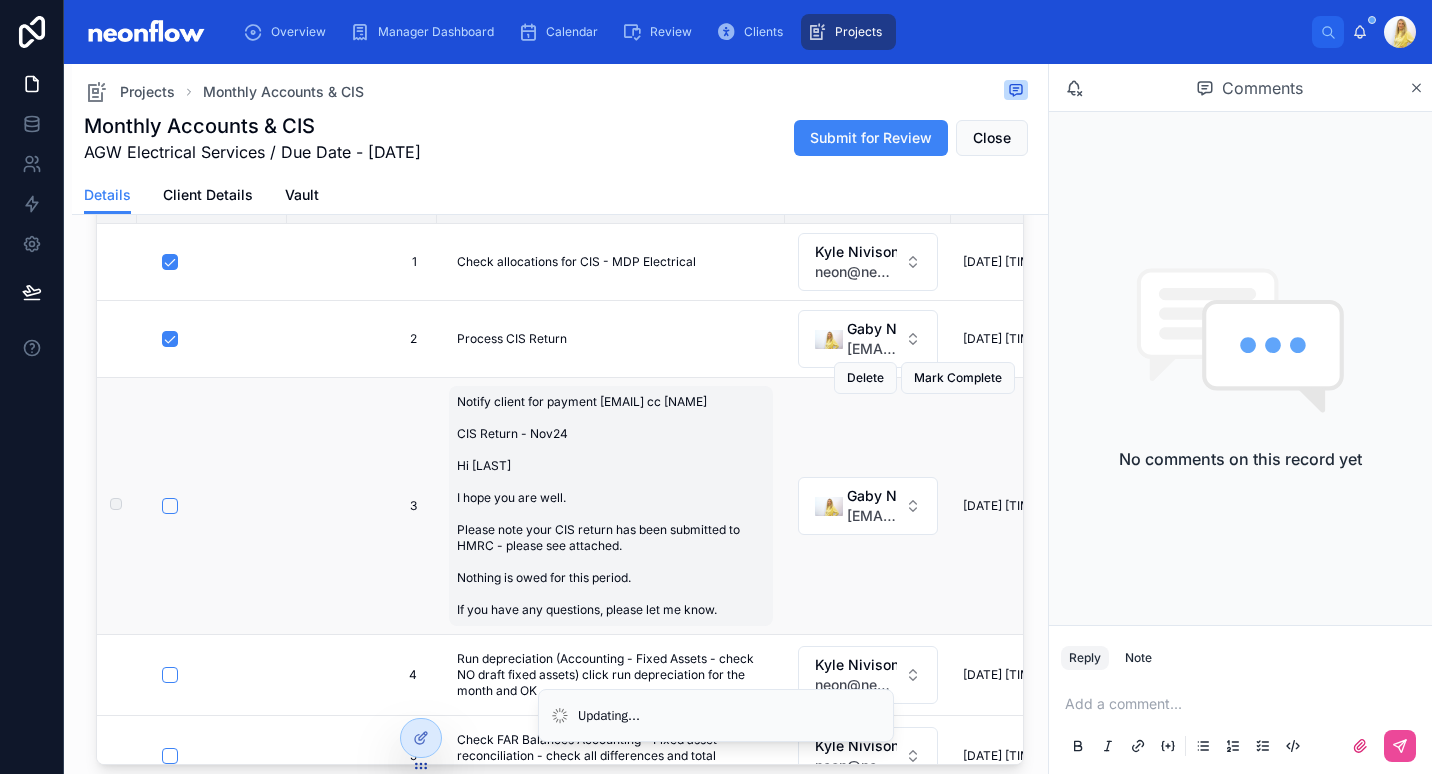 click on "Notify client for payment adamwilkins247@gmail.com cc Michelle
CIS Return - Nov24
Hi Adam
I hope you are well.
Please note your CIS return has been submitted to HMRC - please see attached.
Nothing is owed for this period.
If you have any questions, please let me know." at bounding box center (611, 506) 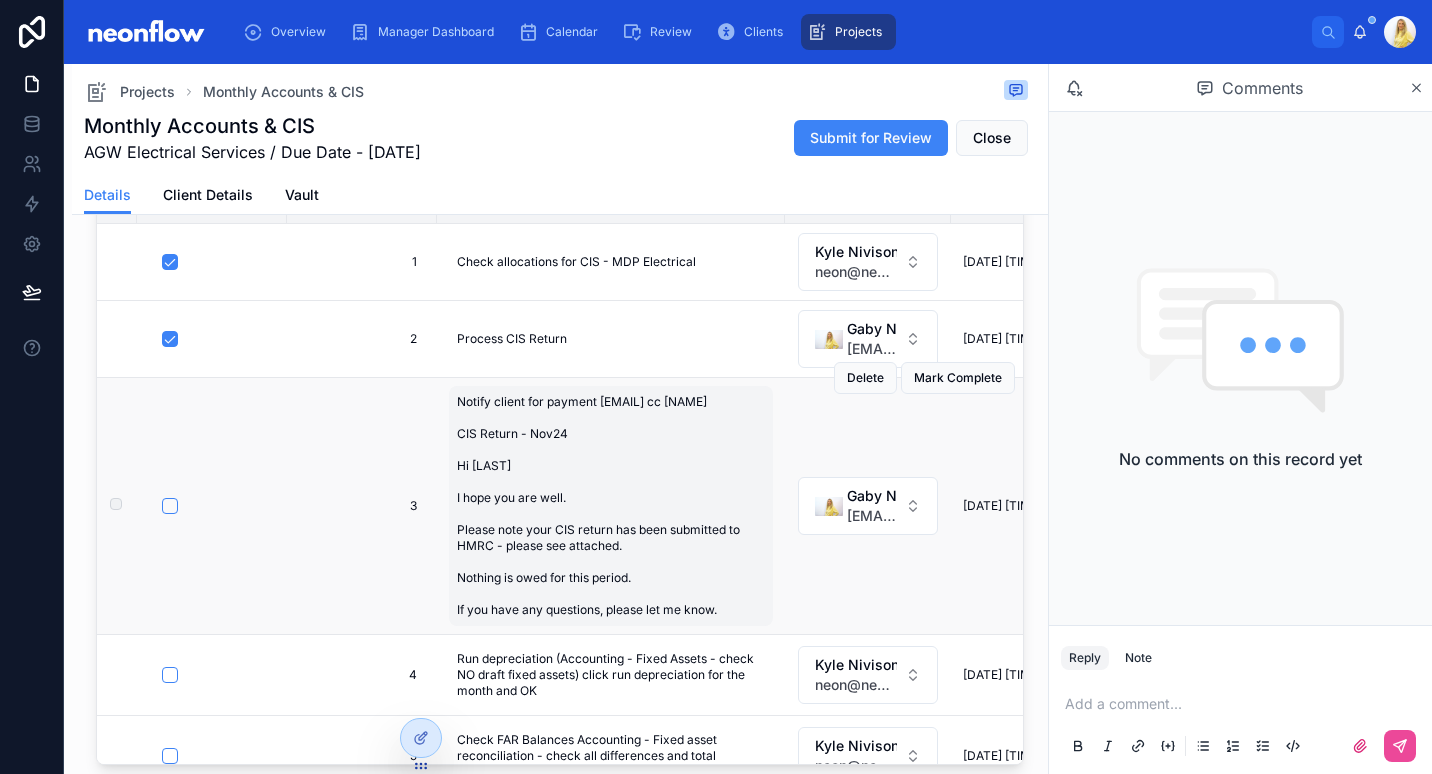 click on "Notify client for payment adamwilkins247@gmail.com cc Michelle
CIS Return - Nov24
Hi Adam
I hope you are well.
Please note your CIS return has been submitted to HMRC - please see attached.
Nothing is owed for this period.
If you have any questions, please let me know." at bounding box center (611, 506) 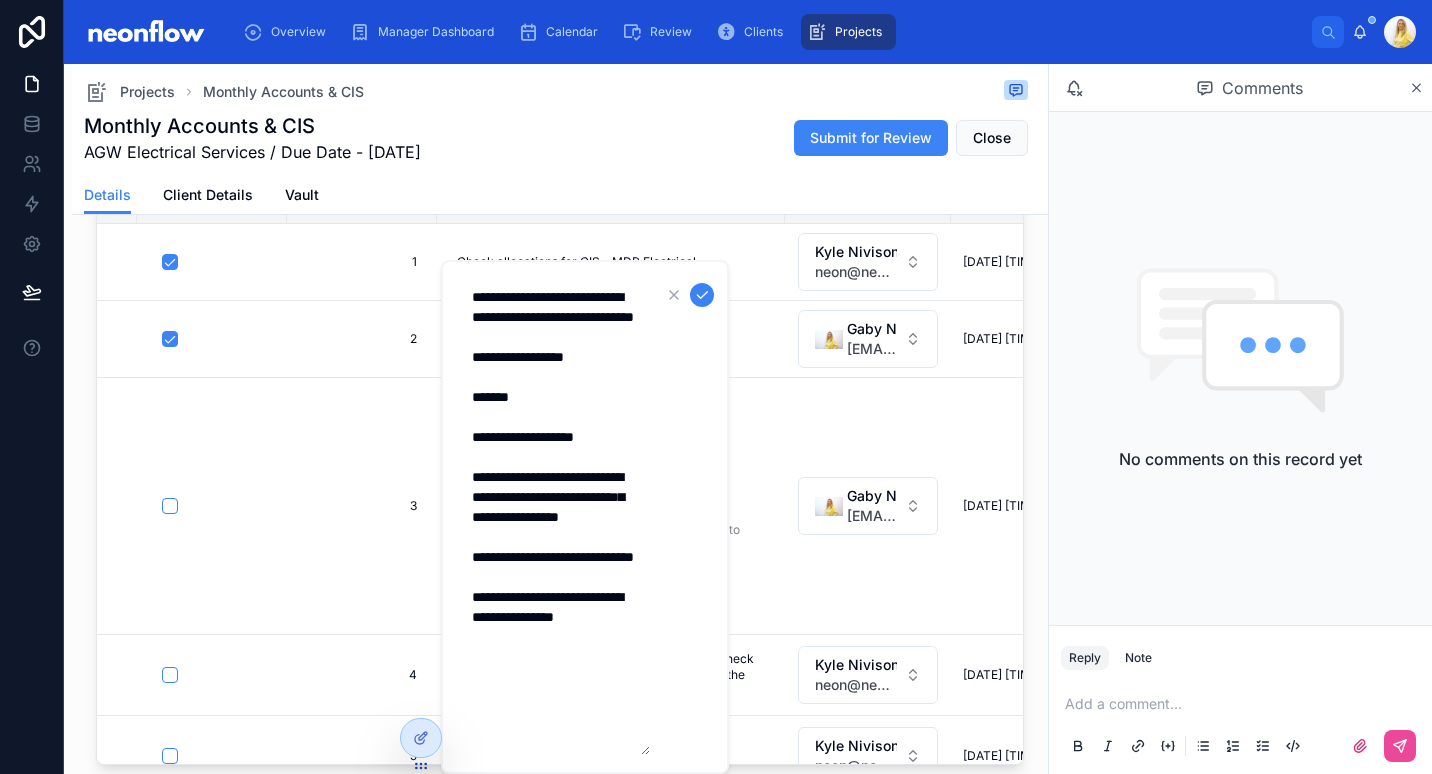drag, startPoint x: 467, startPoint y: 413, endPoint x: 560, endPoint y: 711, distance: 312.17462 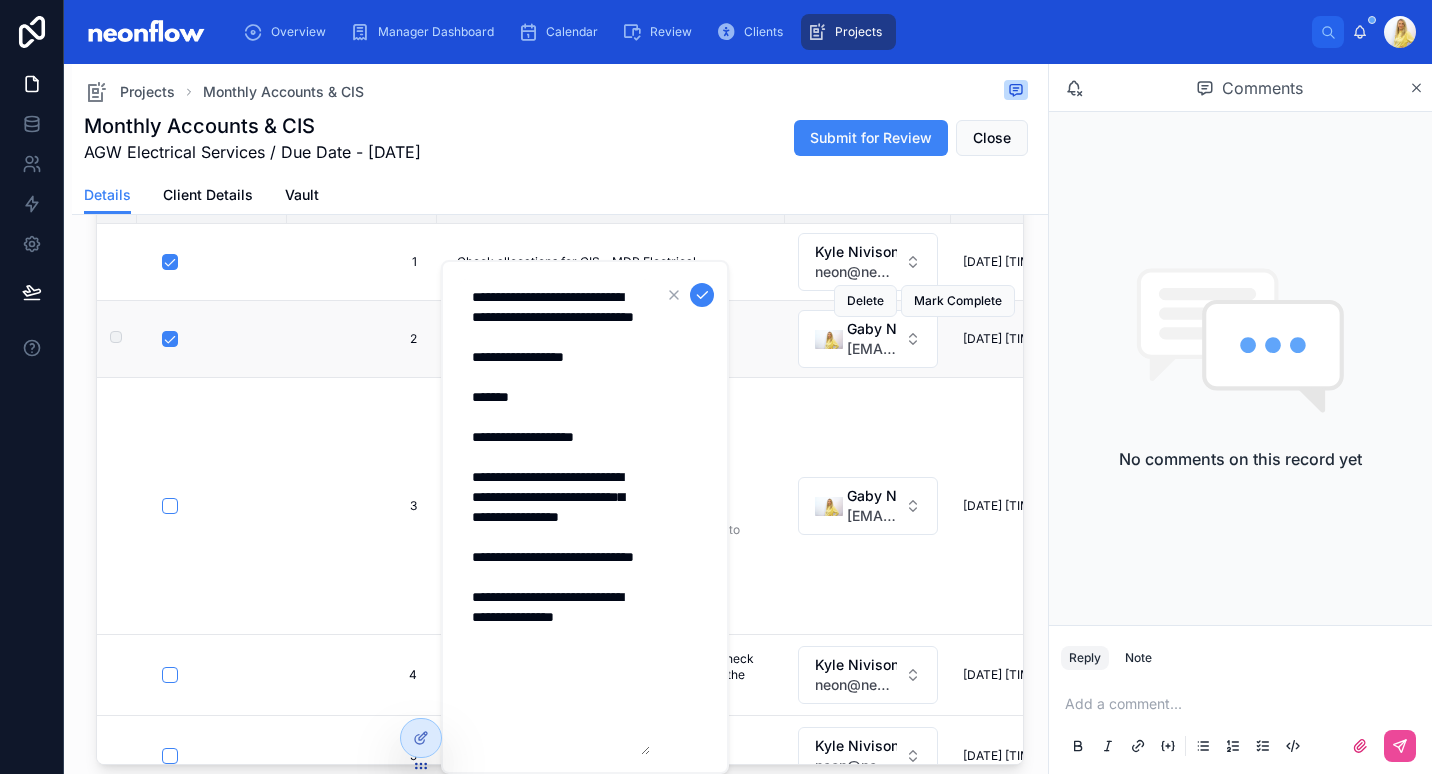 drag, startPoint x: 707, startPoint y: 293, endPoint x: 754, endPoint y: 310, distance: 49.979996 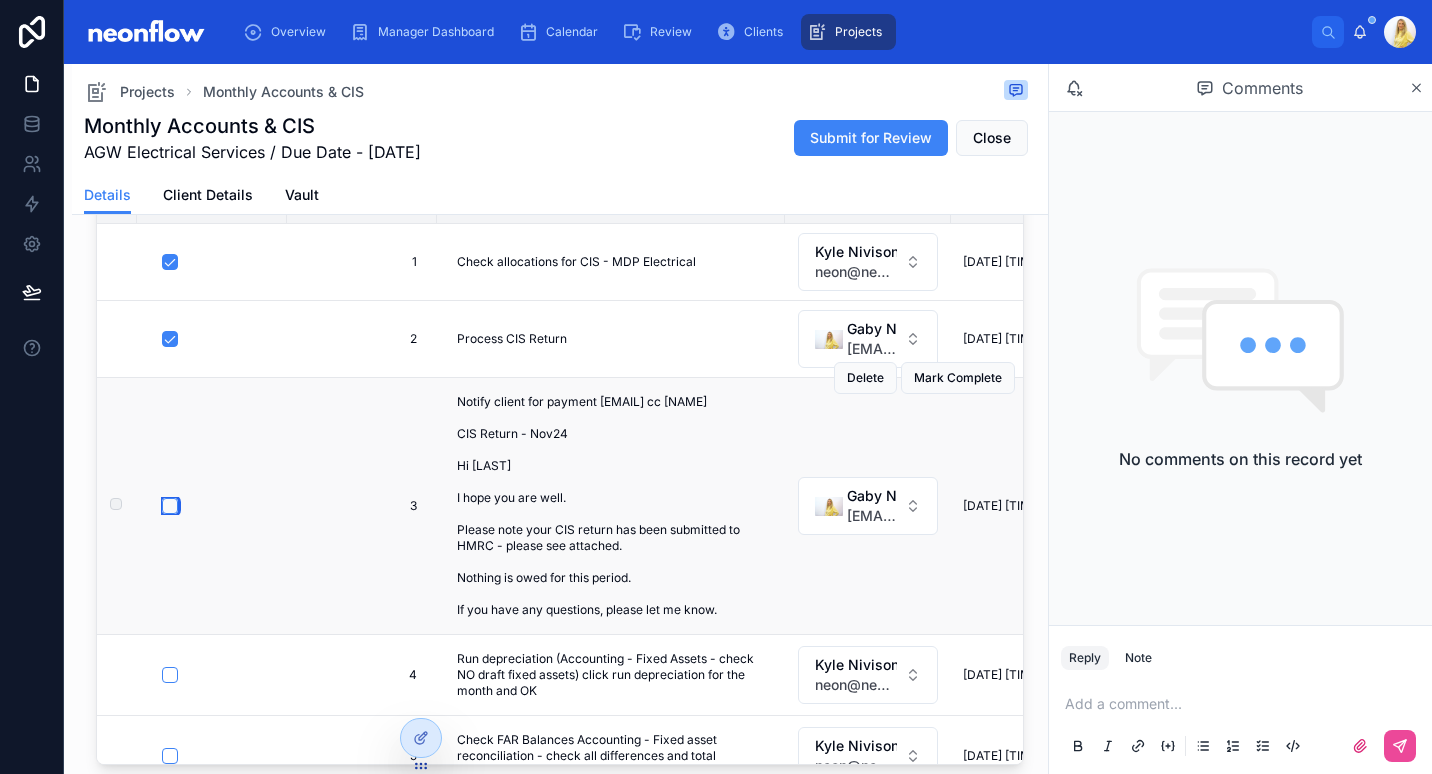 click at bounding box center [170, 506] 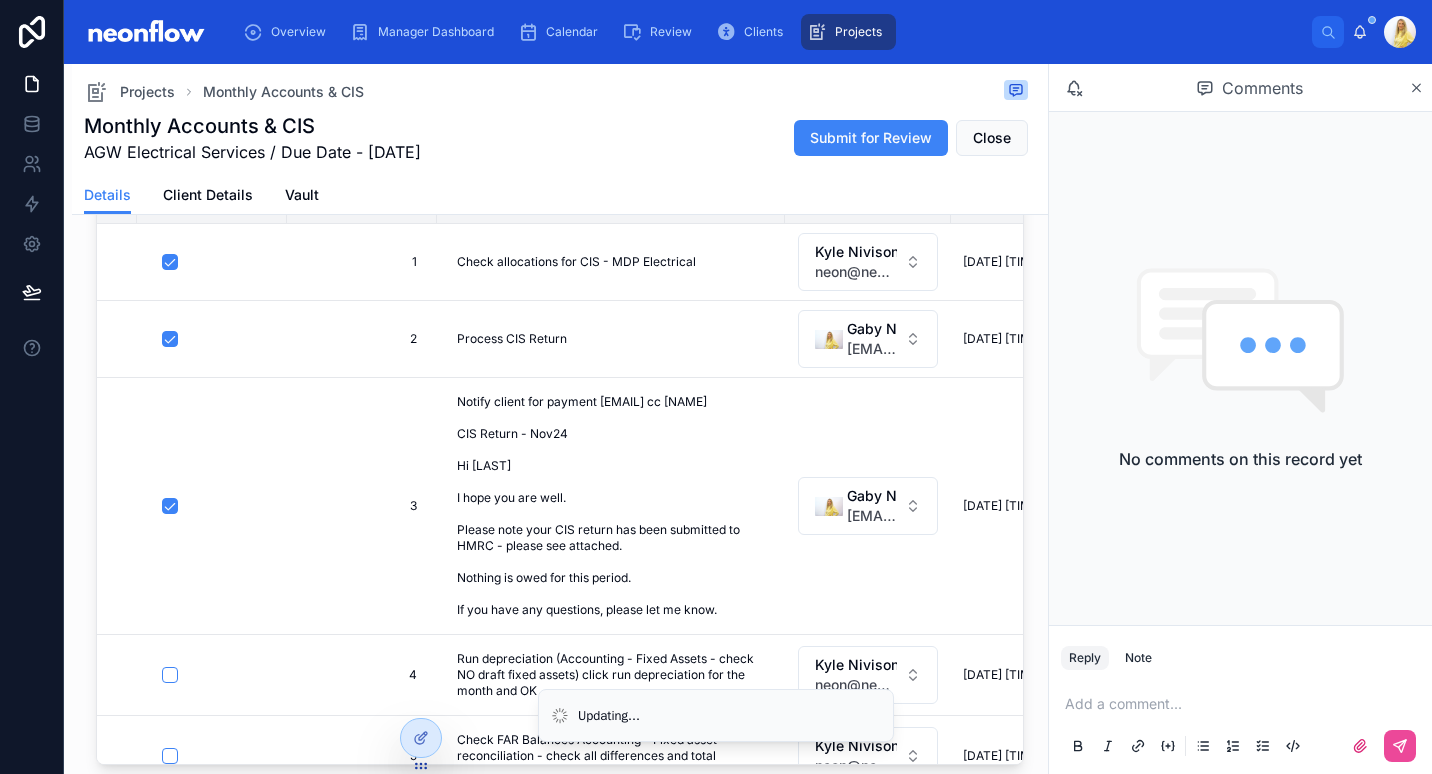 scroll, scrollTop: 63, scrollLeft: 0, axis: vertical 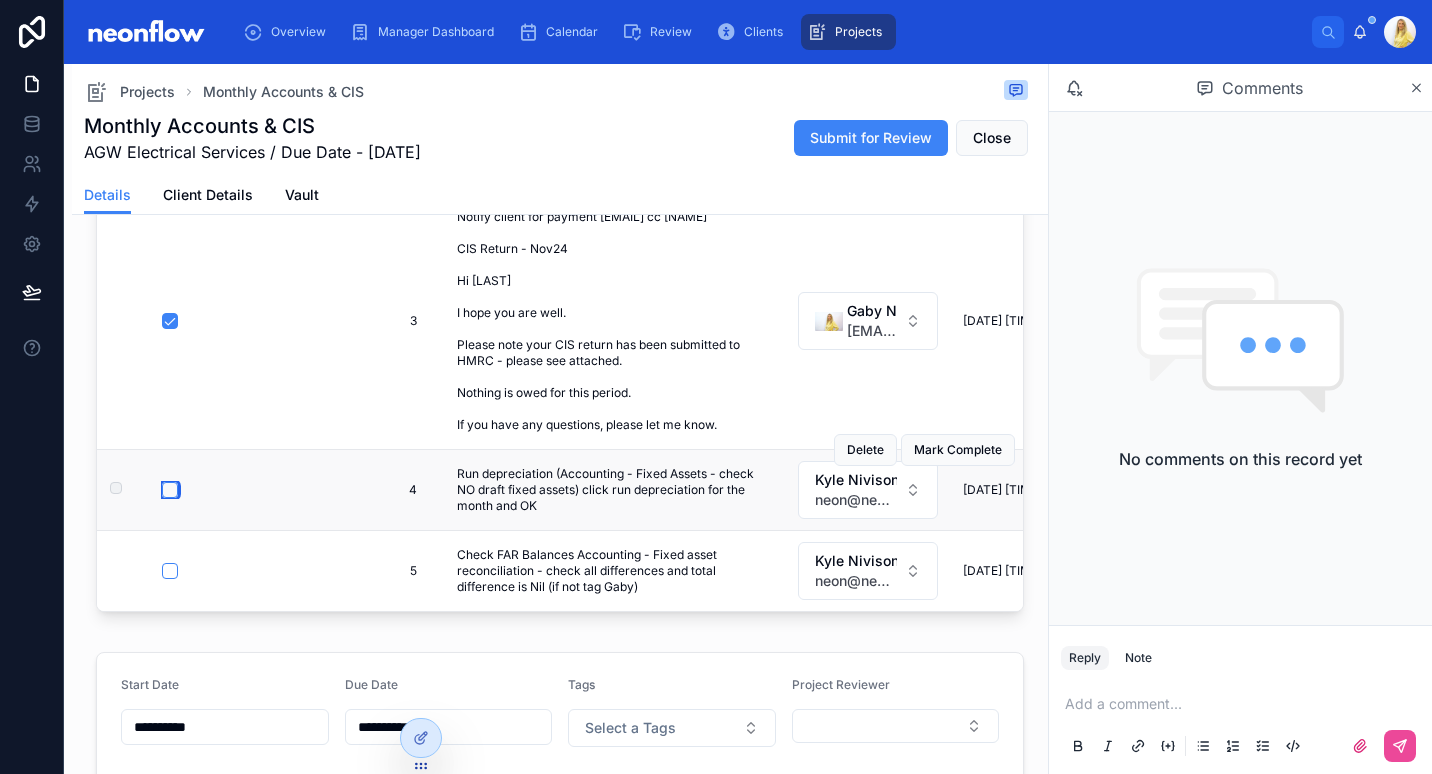 click at bounding box center [170, 490] 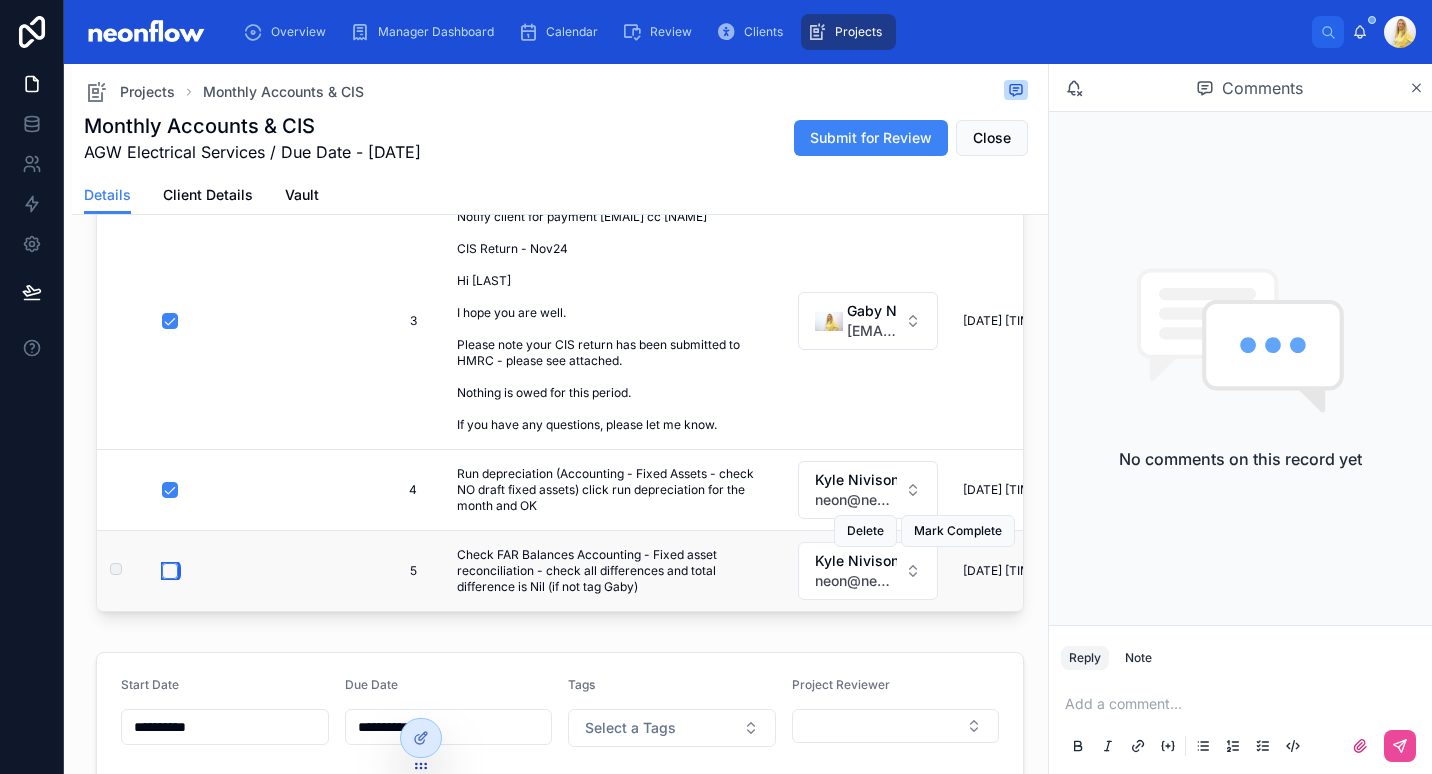 click at bounding box center (170, 571) 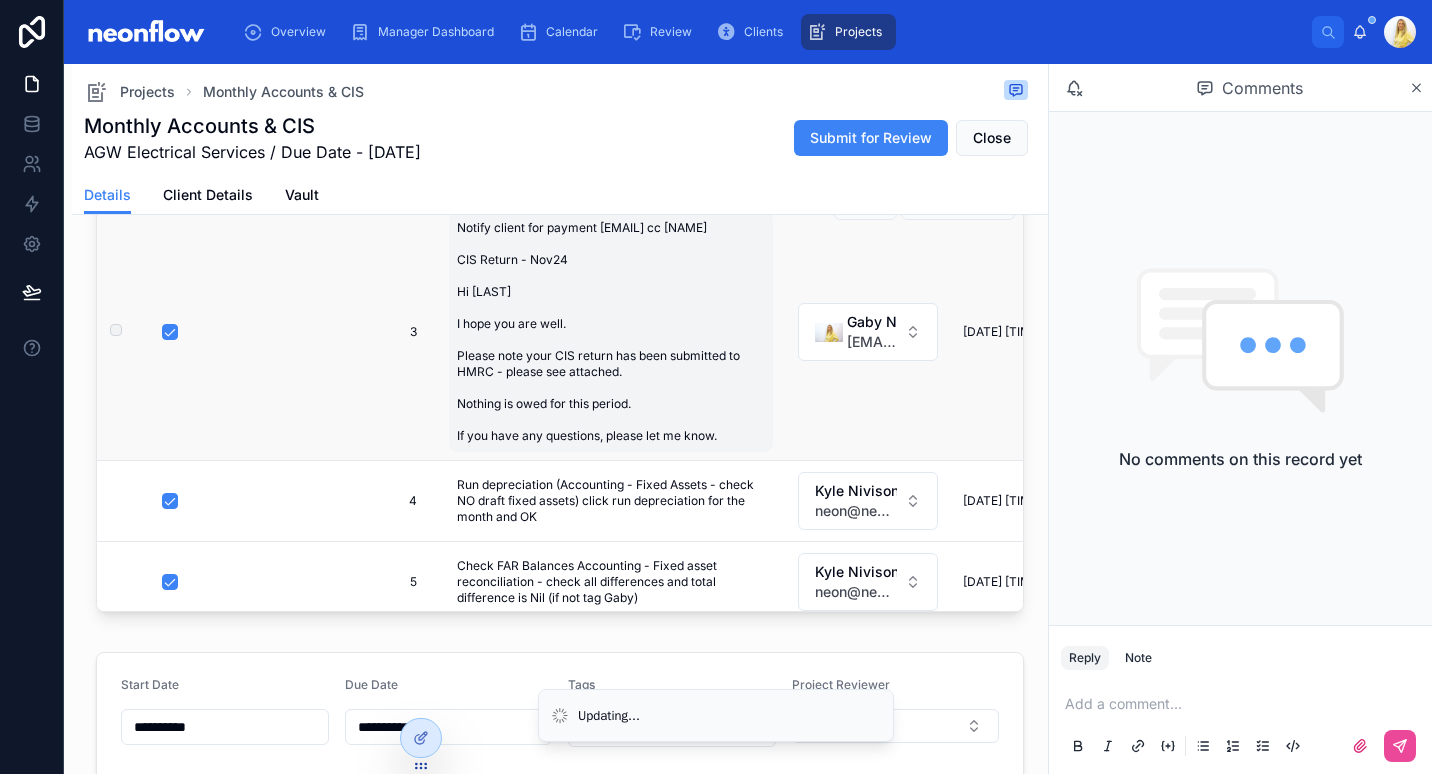 scroll, scrollTop: 0, scrollLeft: 0, axis: both 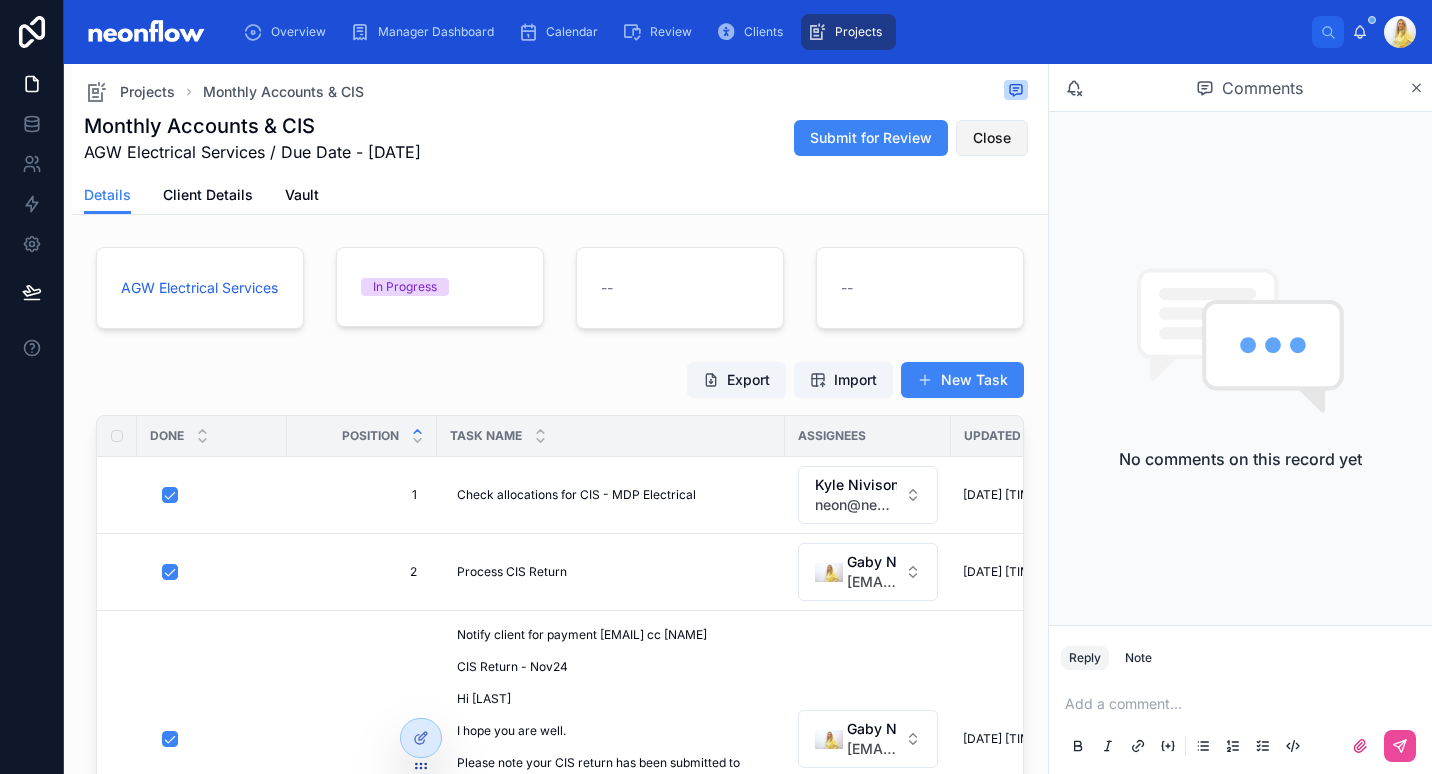 click on "Close" at bounding box center [992, 138] 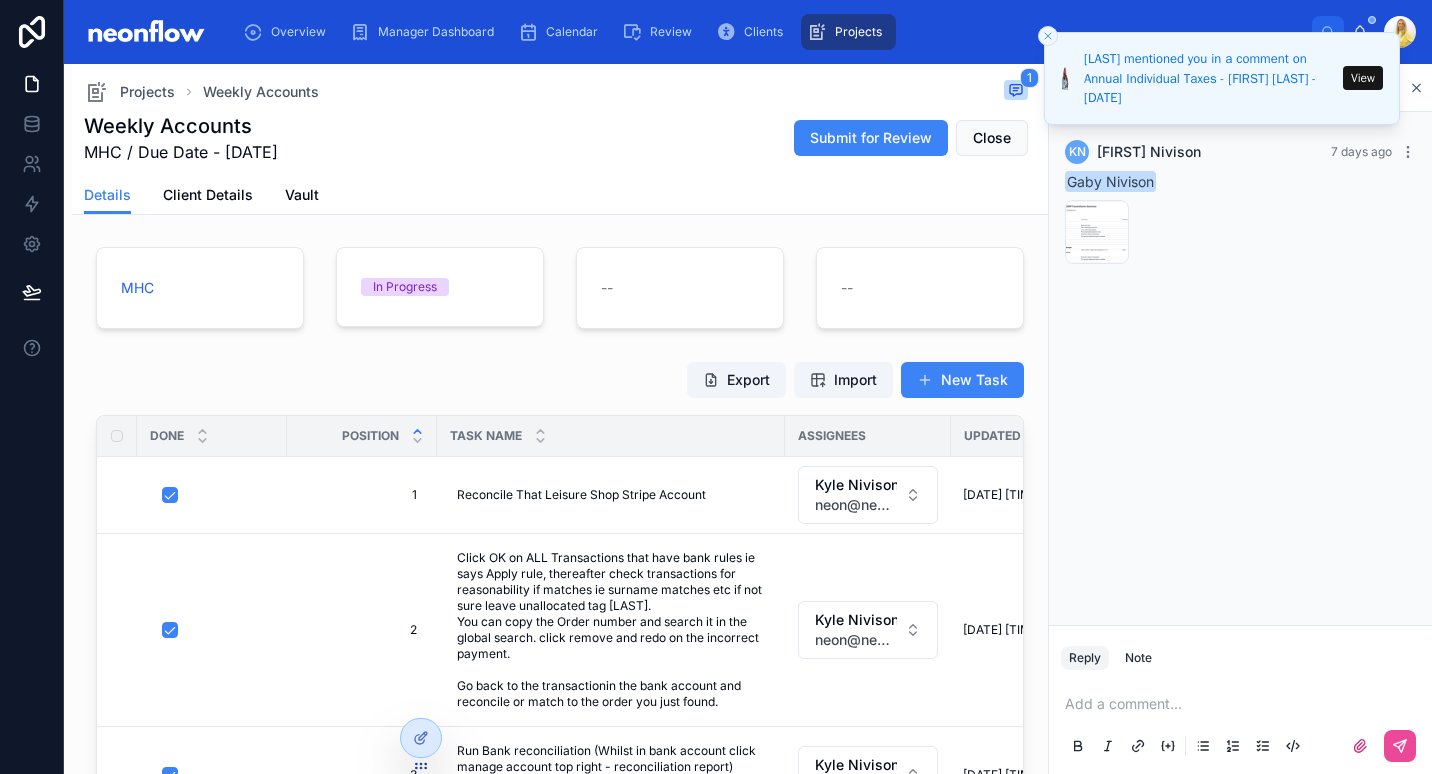 scroll, scrollTop: 0, scrollLeft: 0, axis: both 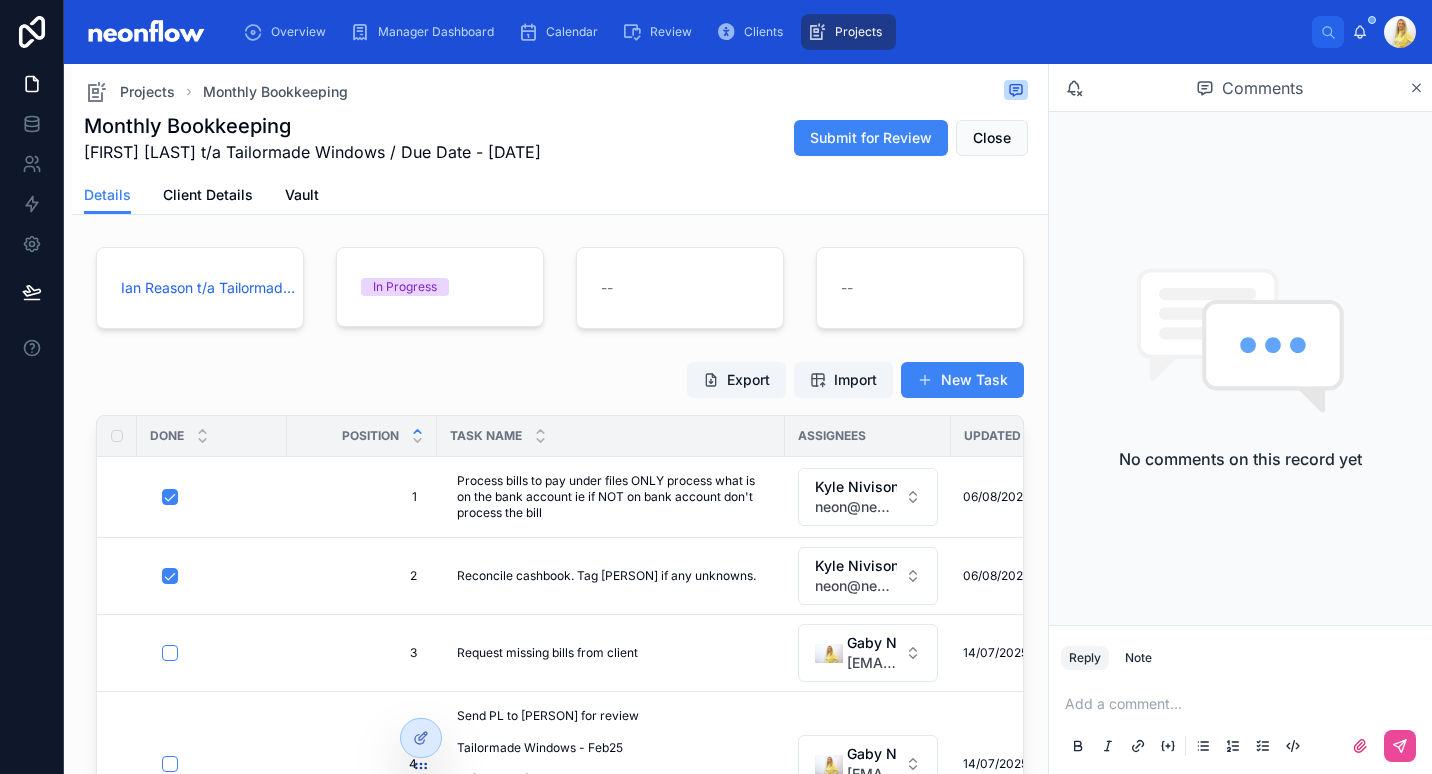 click on "Export Import New Task" at bounding box center (560, 380) 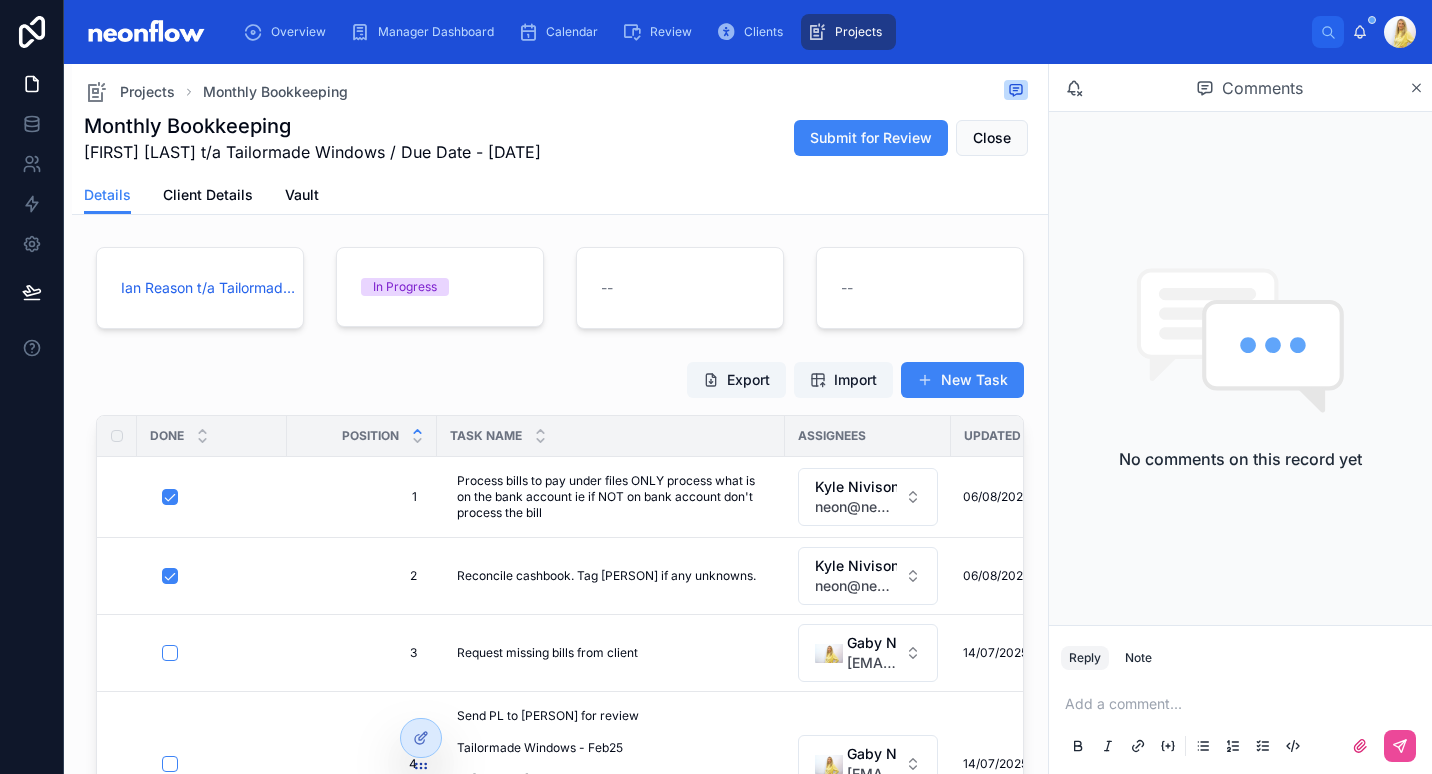 click on "Export Import New Task" at bounding box center (560, 380) 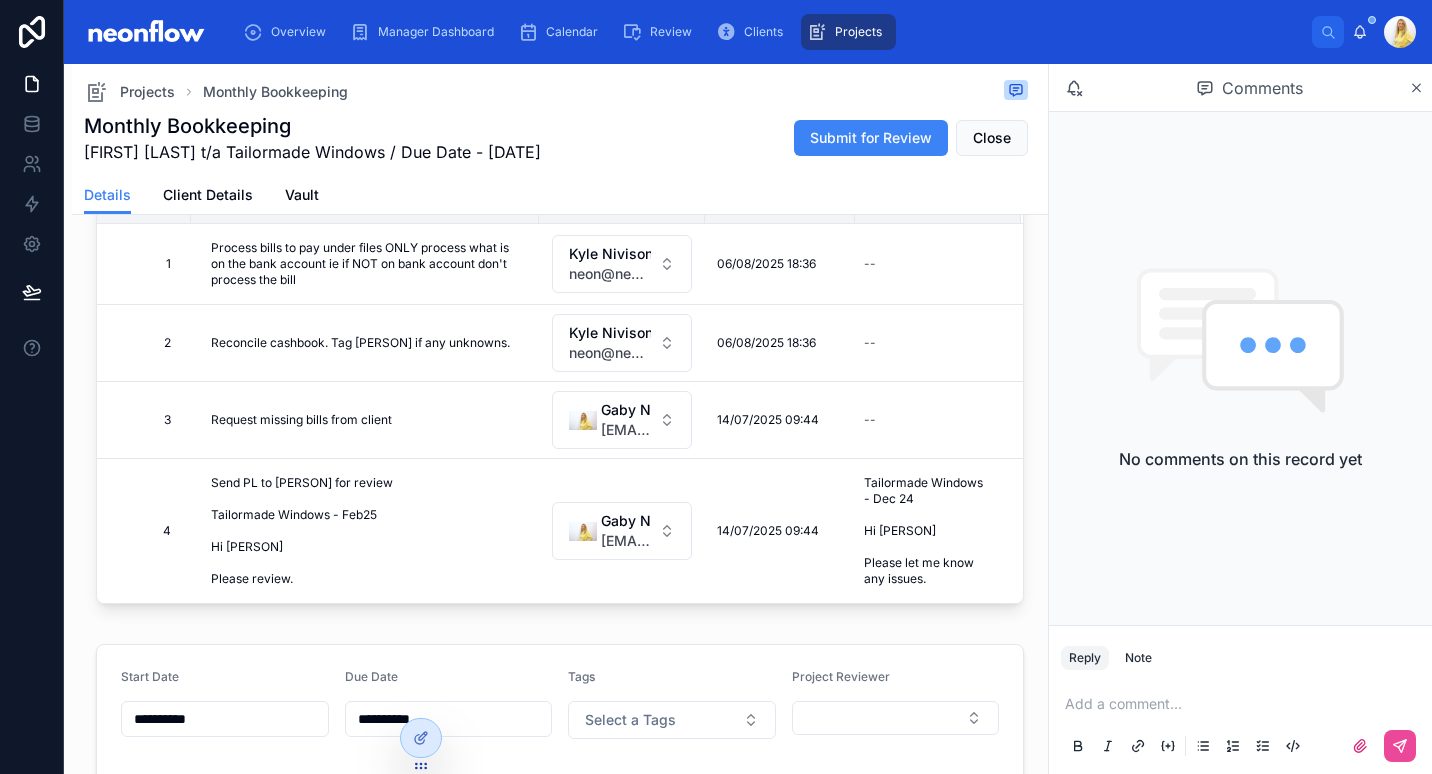 scroll, scrollTop: 0, scrollLeft: 0, axis: both 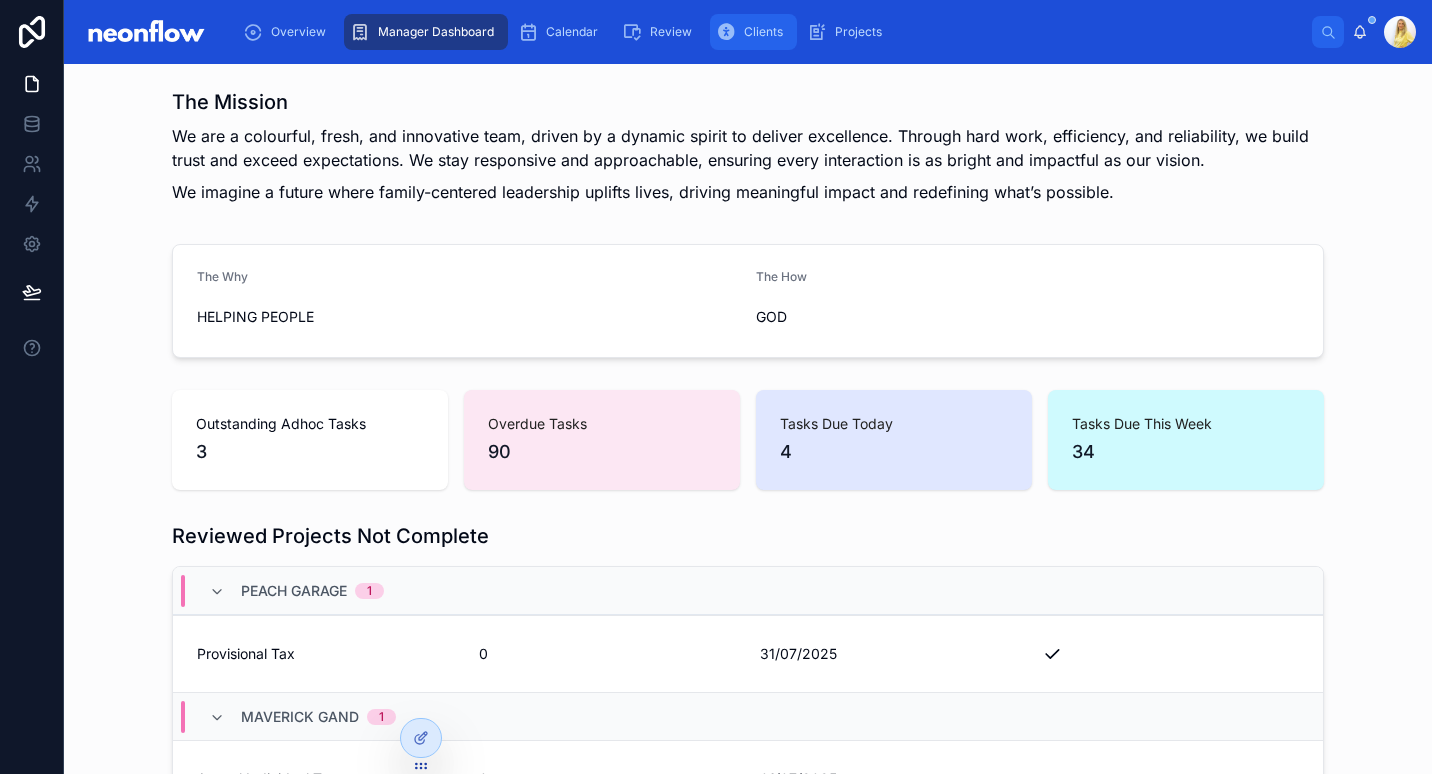 click on "Clients" at bounding box center (763, 32) 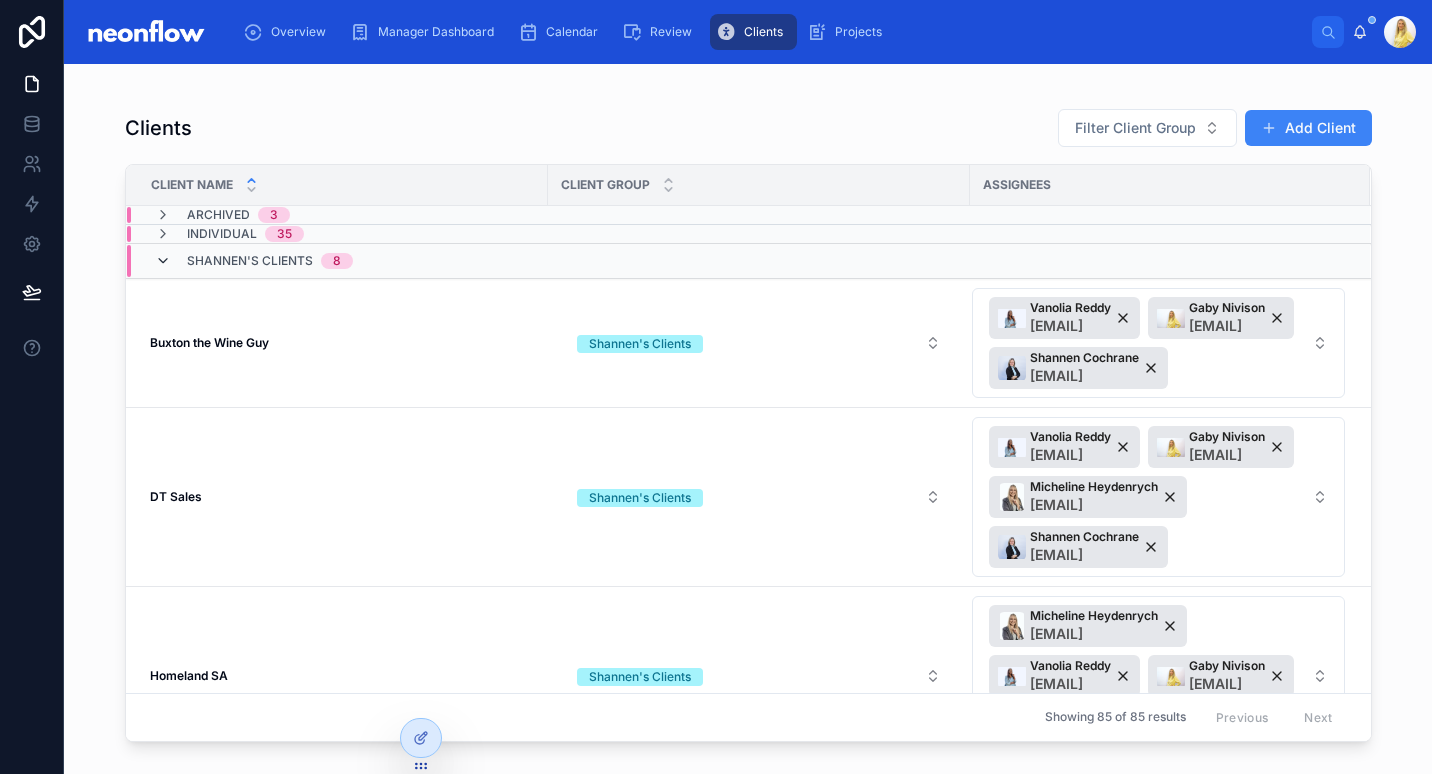 click at bounding box center [163, 261] 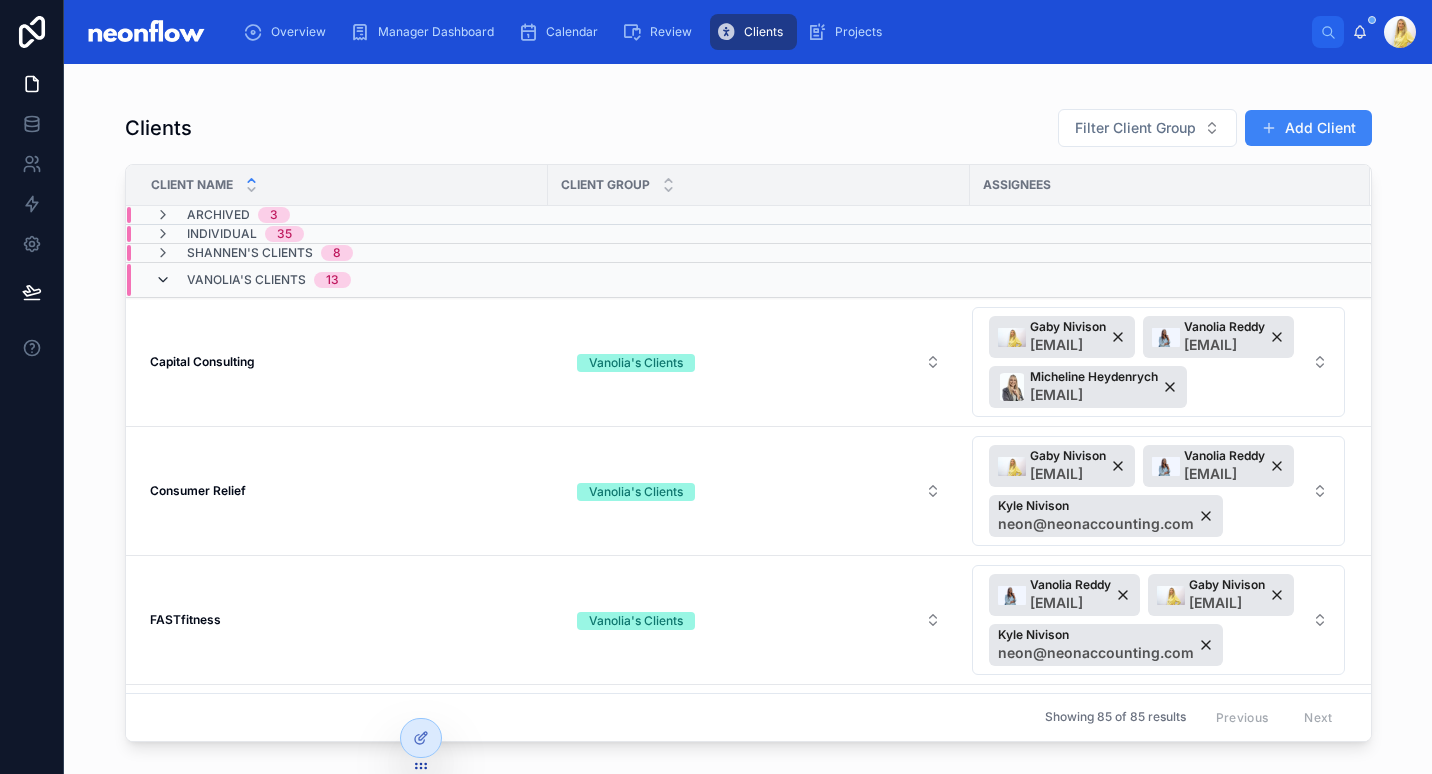 click at bounding box center [163, 280] 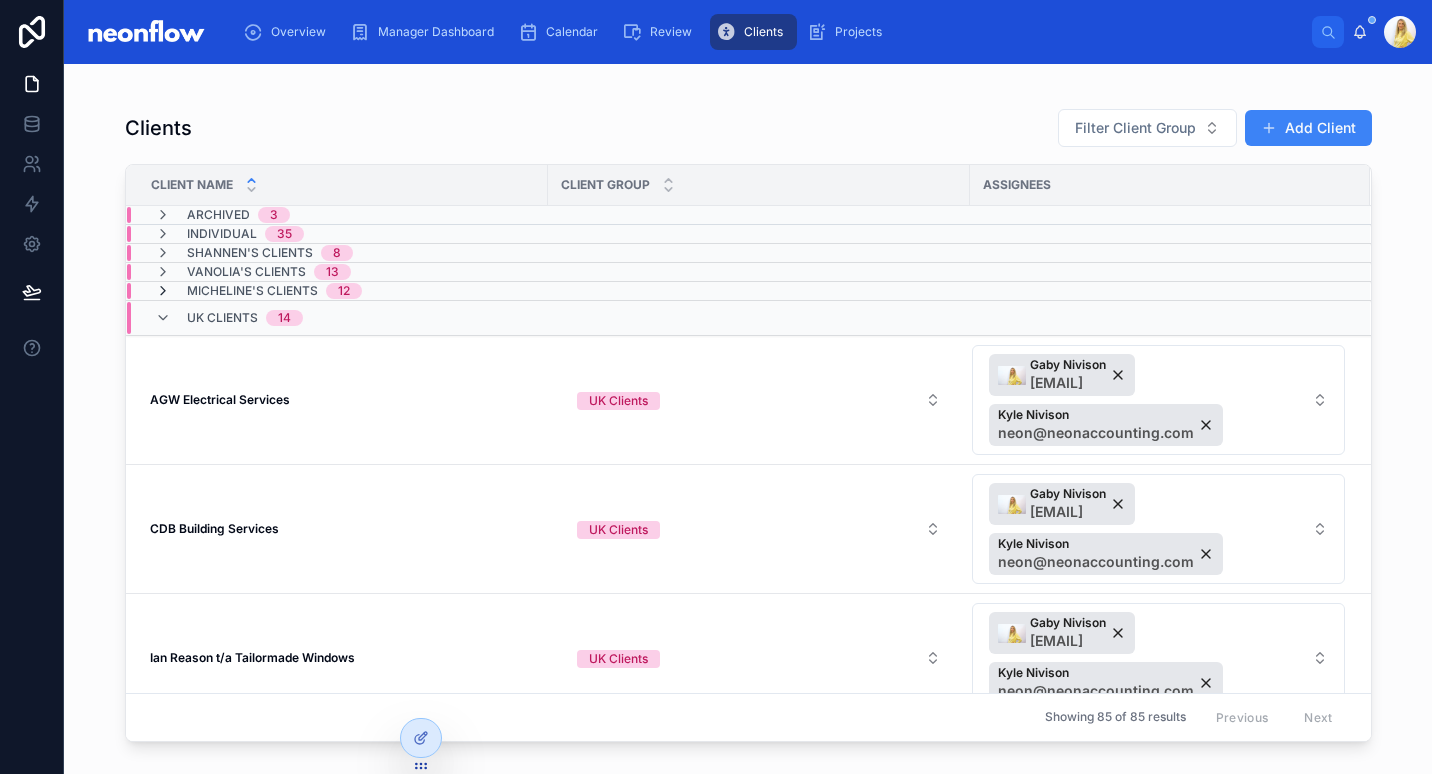 click at bounding box center [163, 291] 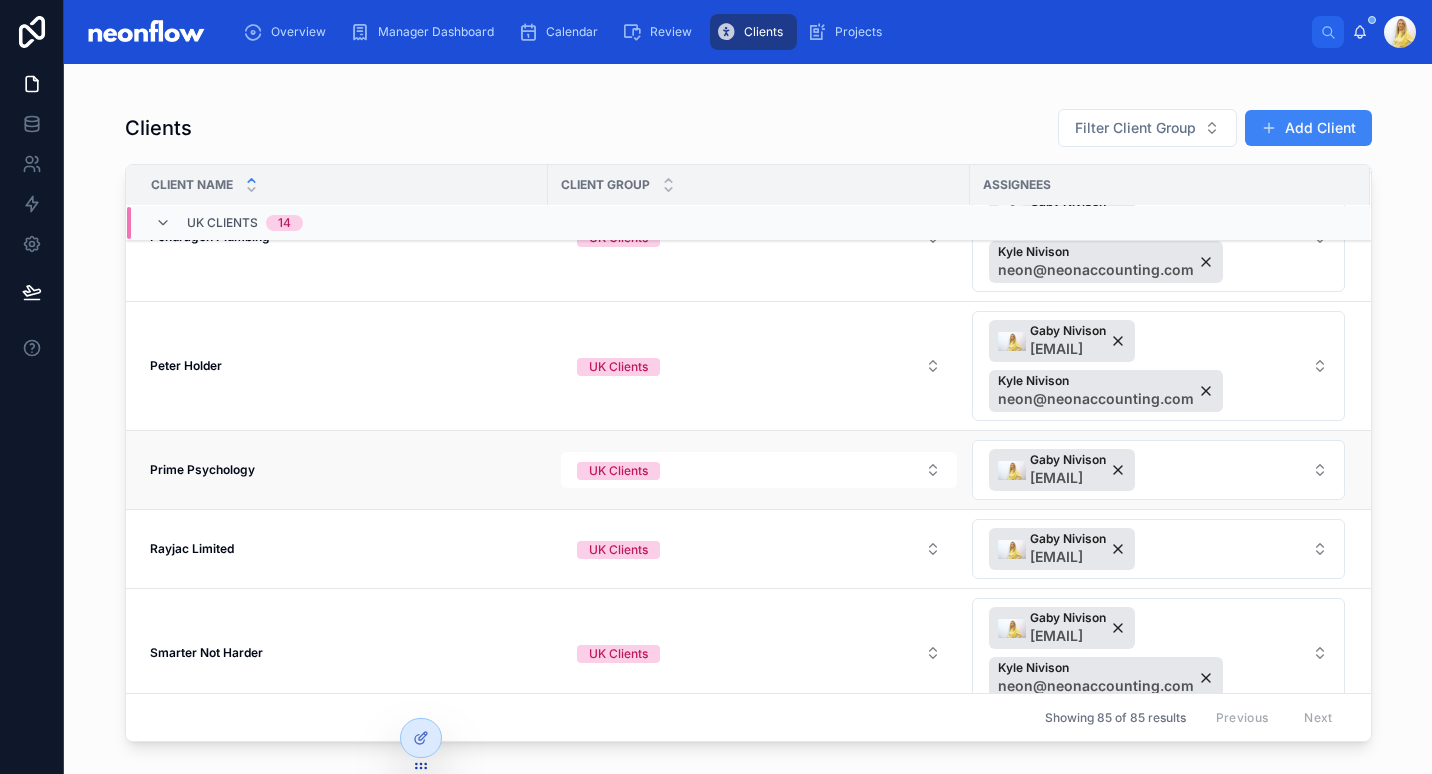 scroll, scrollTop: 3543, scrollLeft: 0, axis: vertical 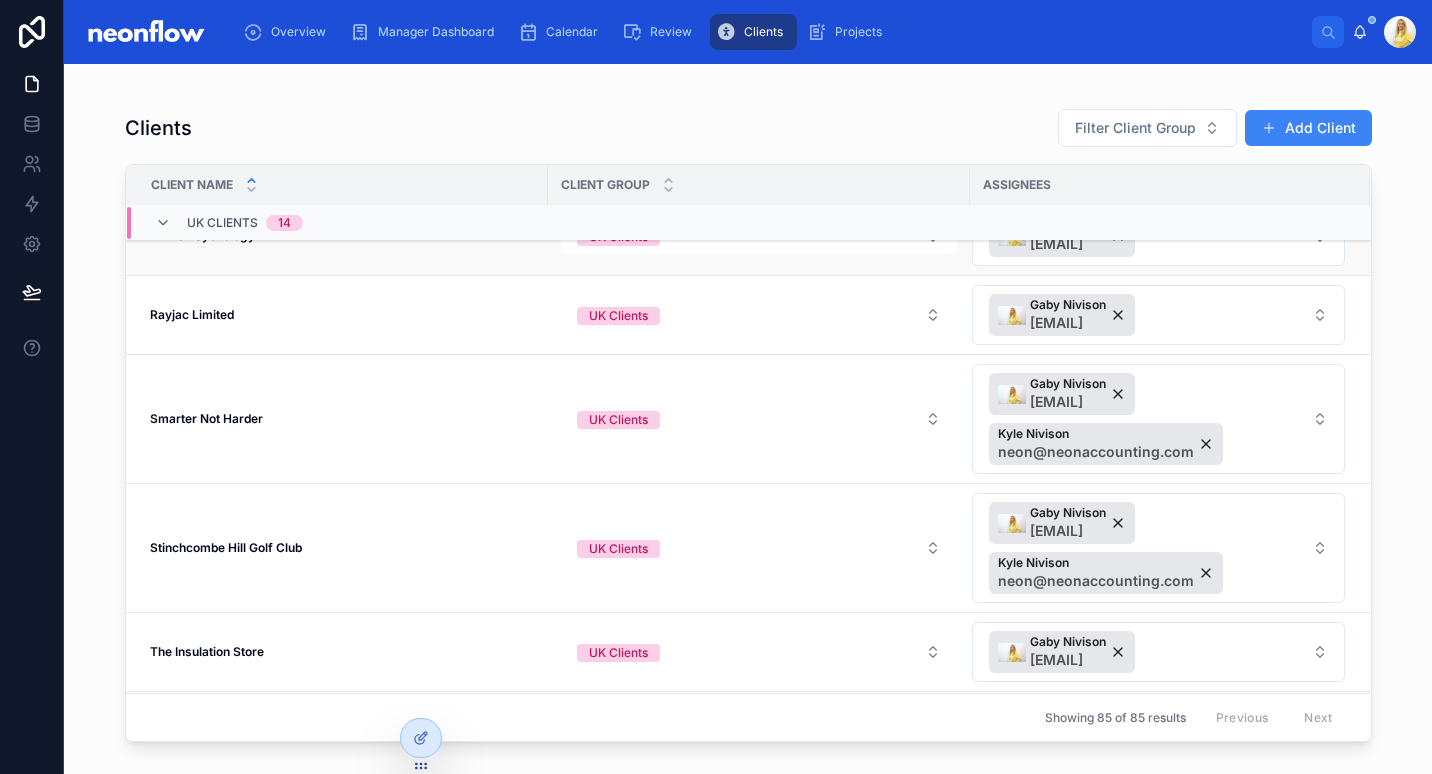 click on "Prime Psychology" at bounding box center (202, 235) 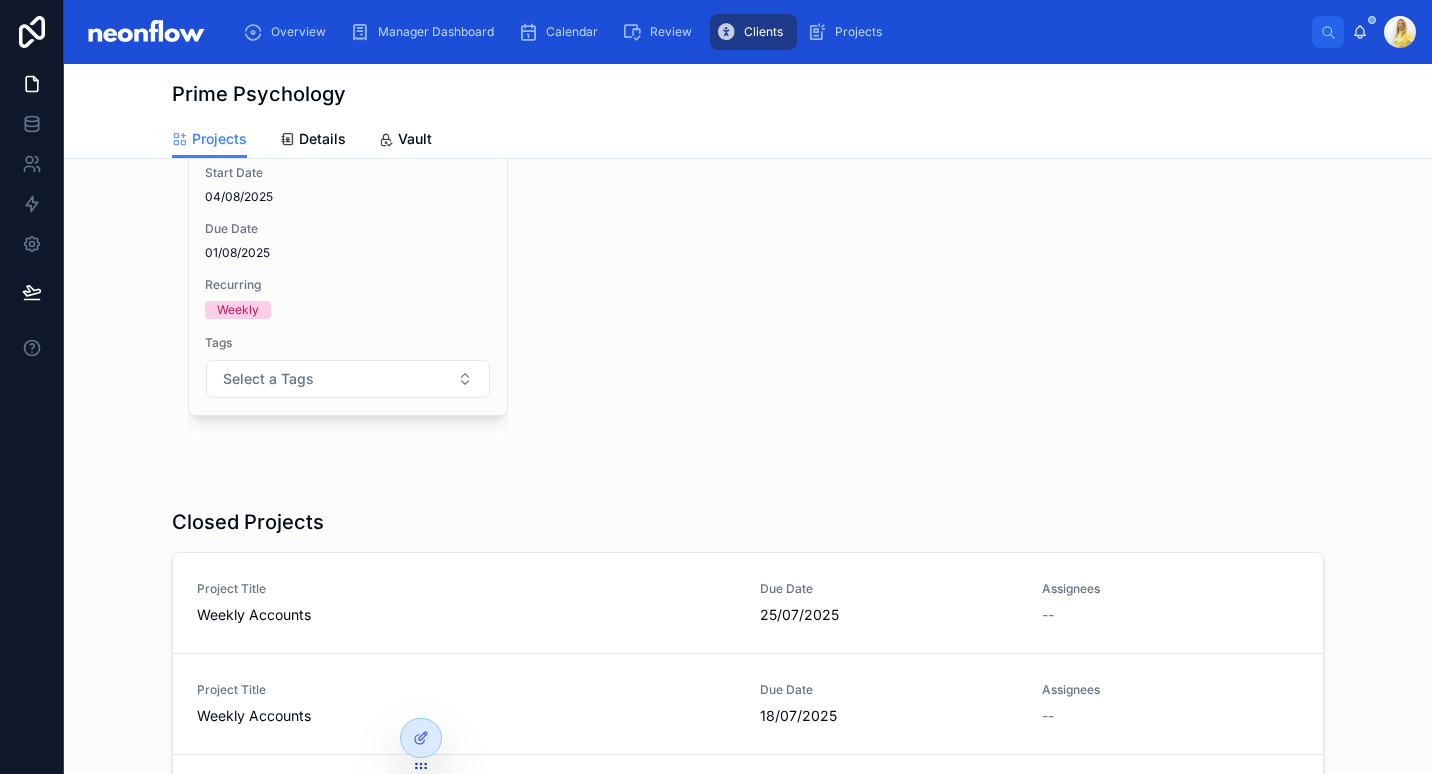 scroll, scrollTop: 0, scrollLeft: 0, axis: both 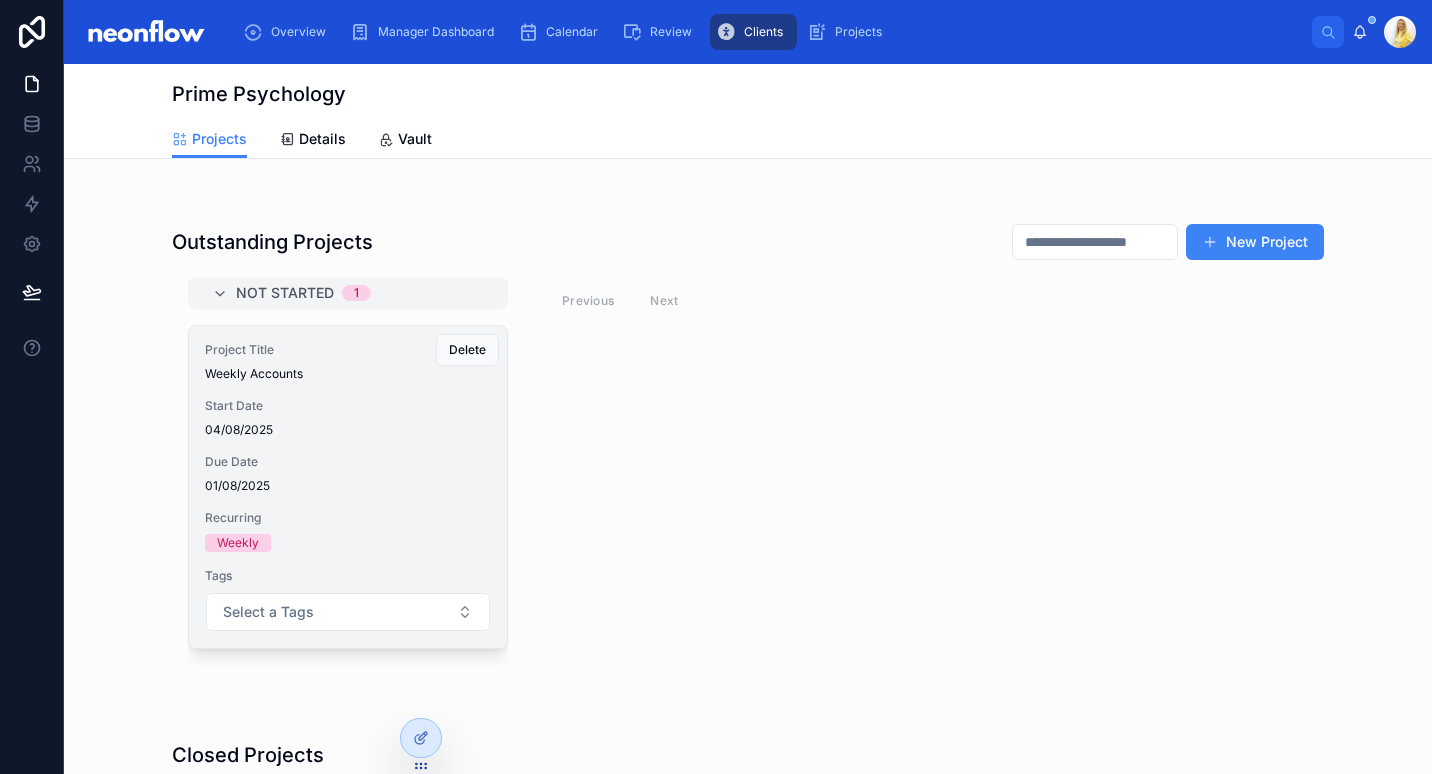 click on "Project Title Weekly Accounts Start Date 04/08/2025 Due Date 01/08/2025 Recurring Weekly Tags Select a Tags" at bounding box center (348, 487) 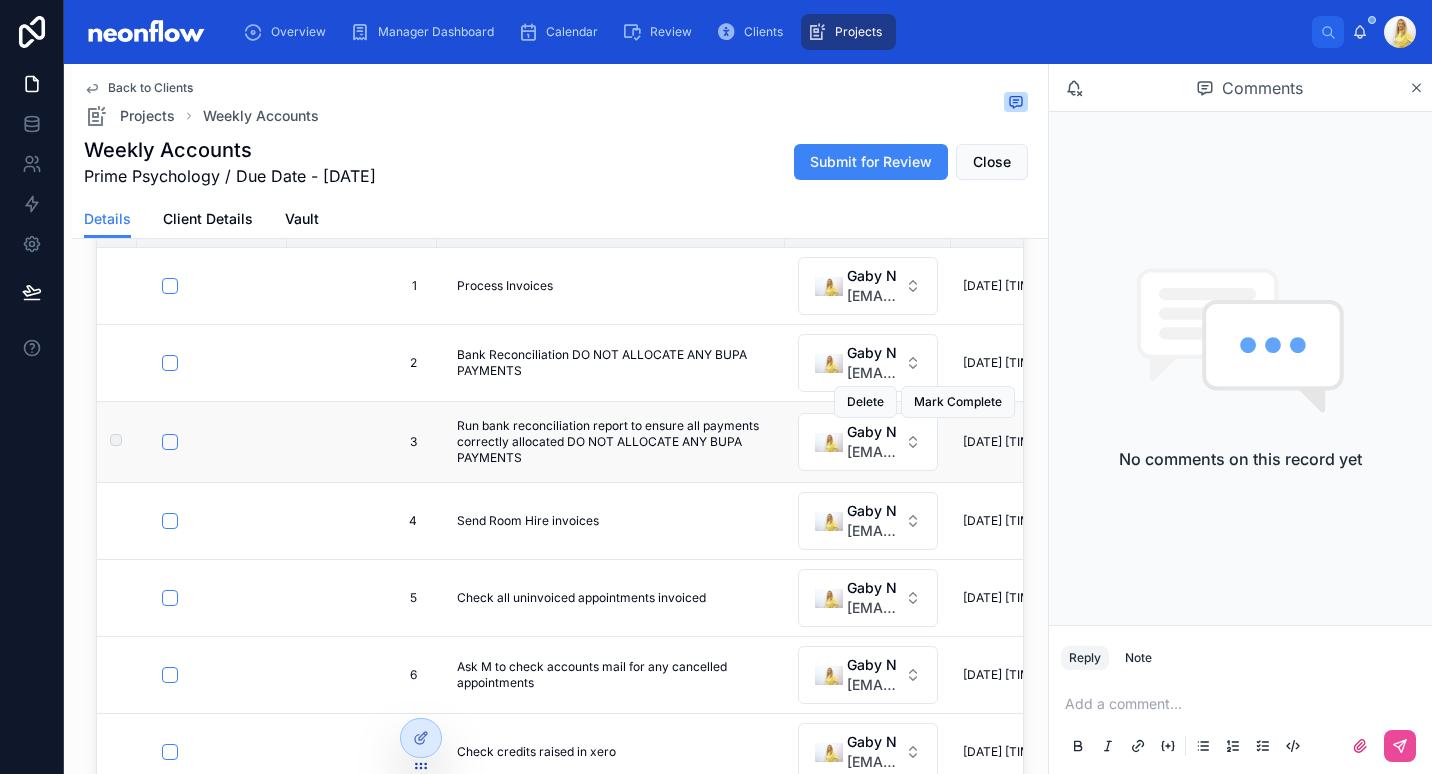 scroll, scrollTop: 0, scrollLeft: 0, axis: both 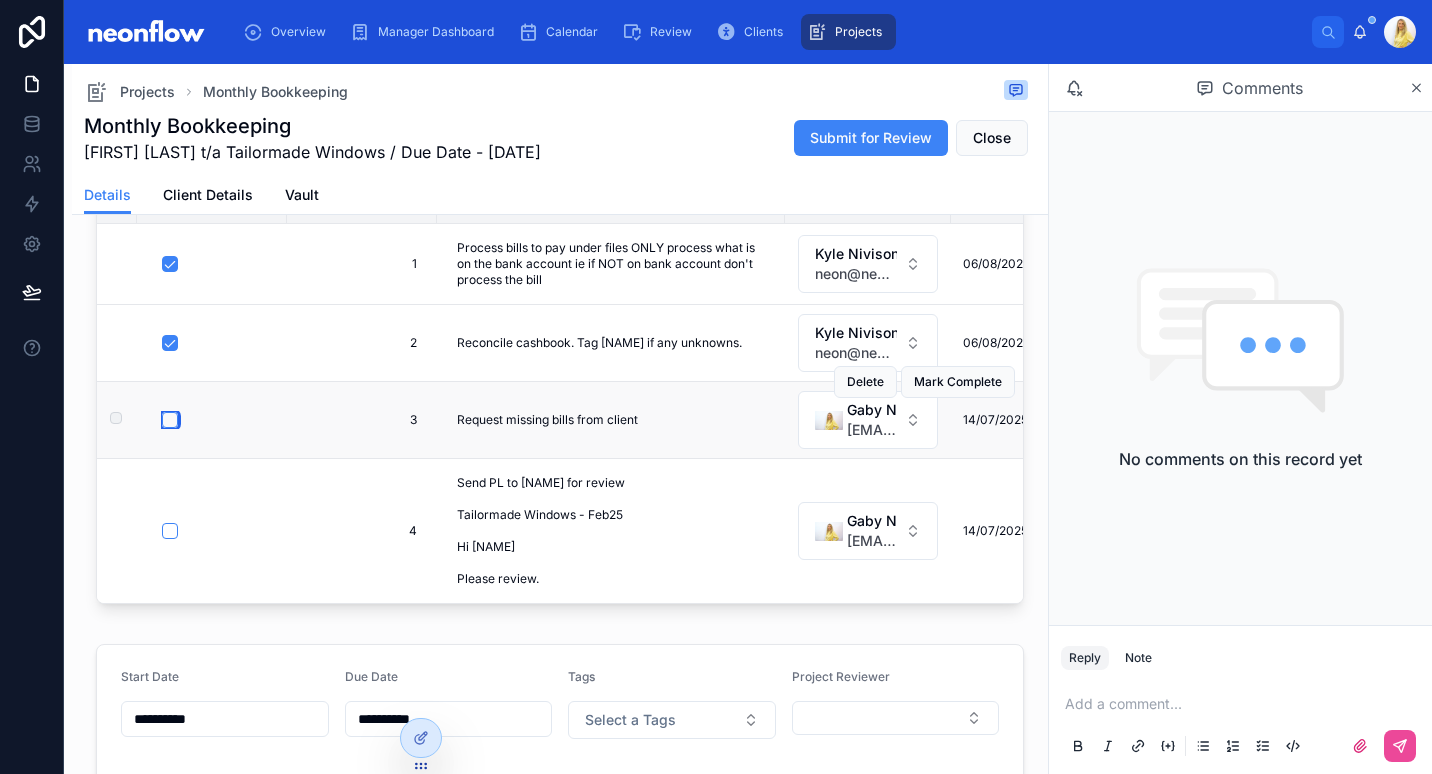 click at bounding box center (170, 420) 